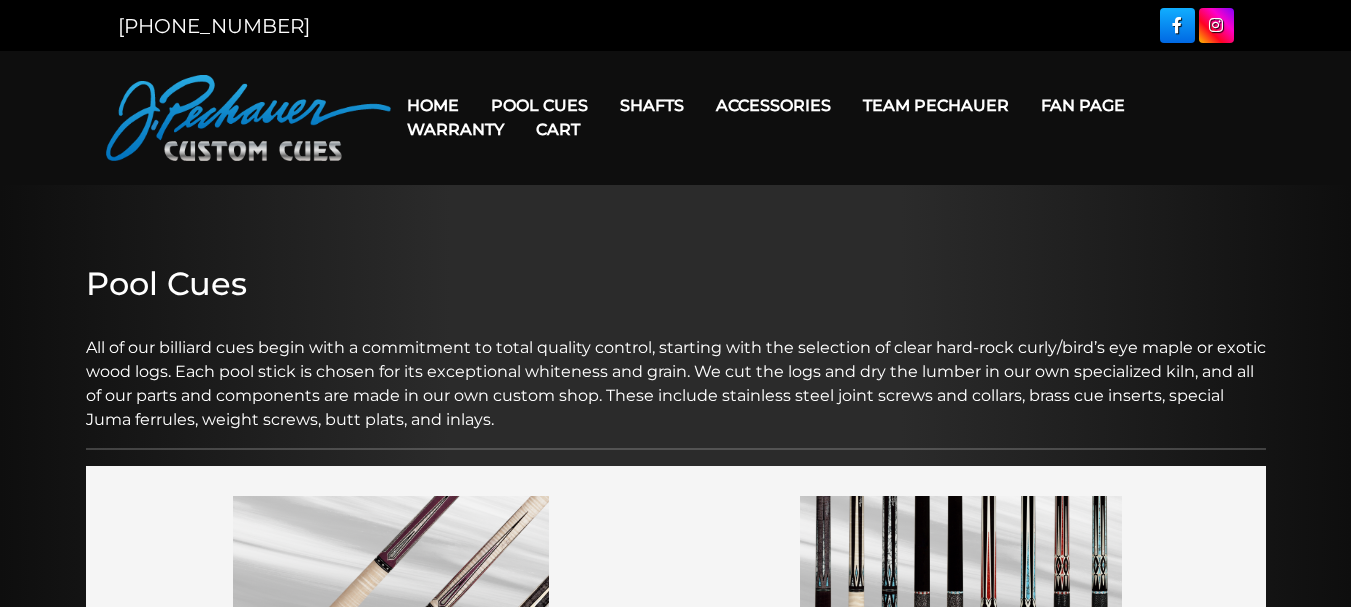 scroll, scrollTop: 0, scrollLeft: 0, axis: both 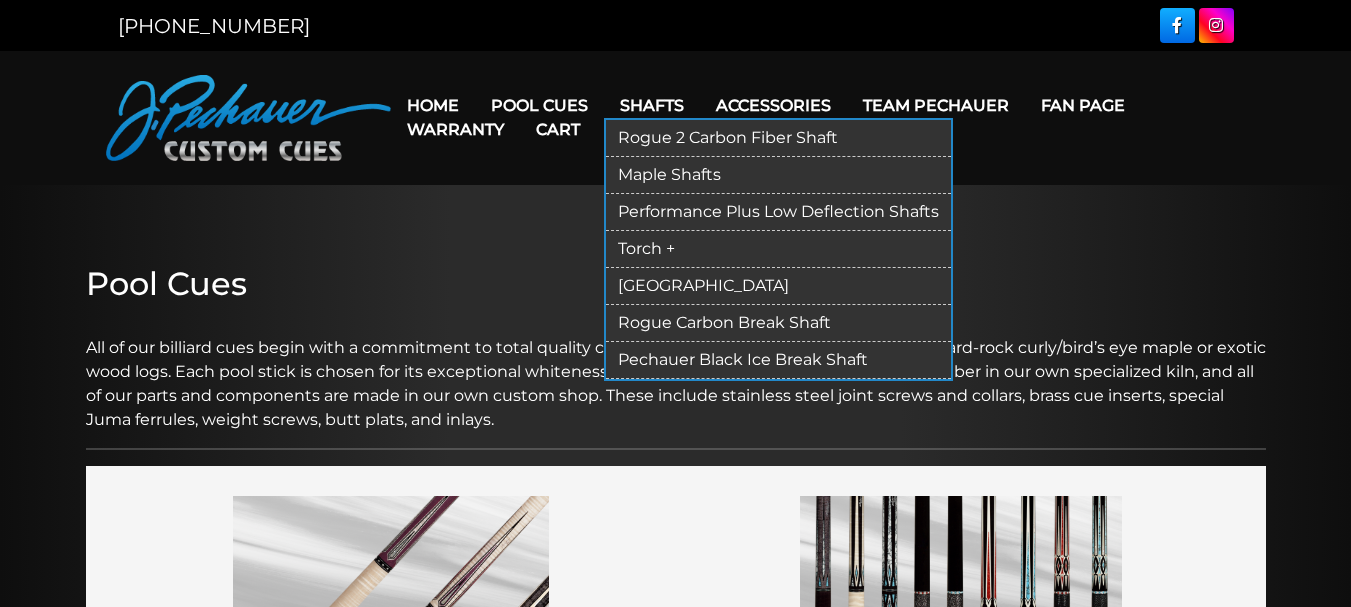 click on "[GEOGRAPHIC_DATA]" at bounding box center [778, 286] 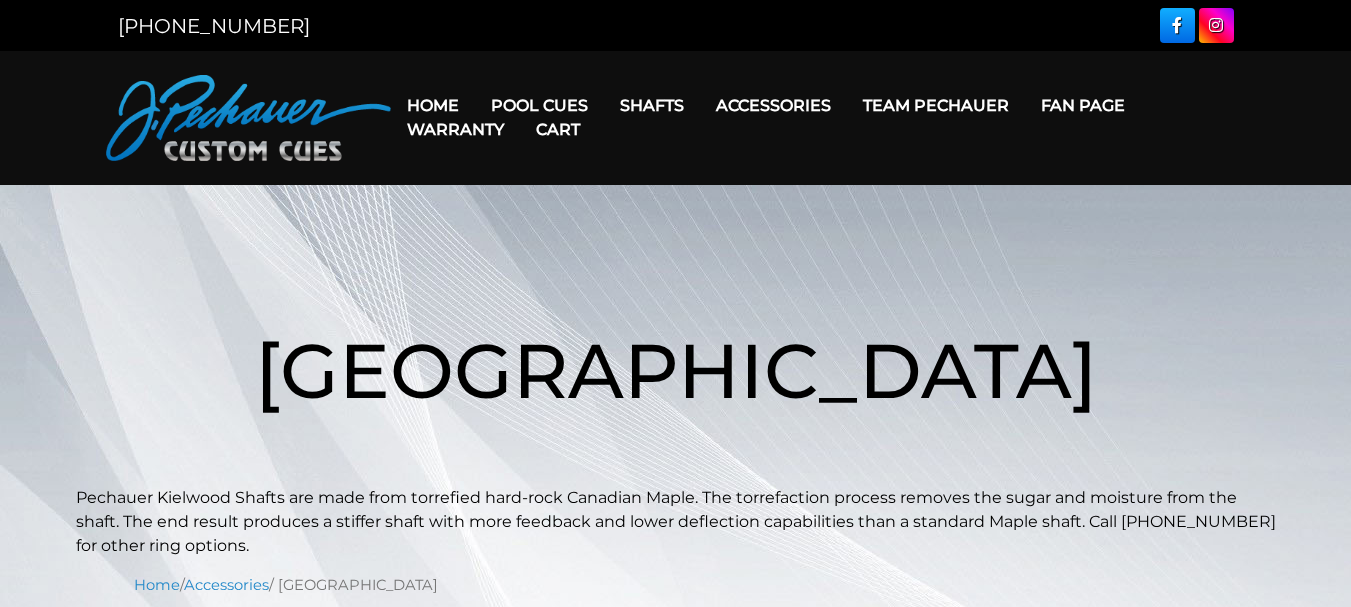 scroll, scrollTop: 0, scrollLeft: 0, axis: both 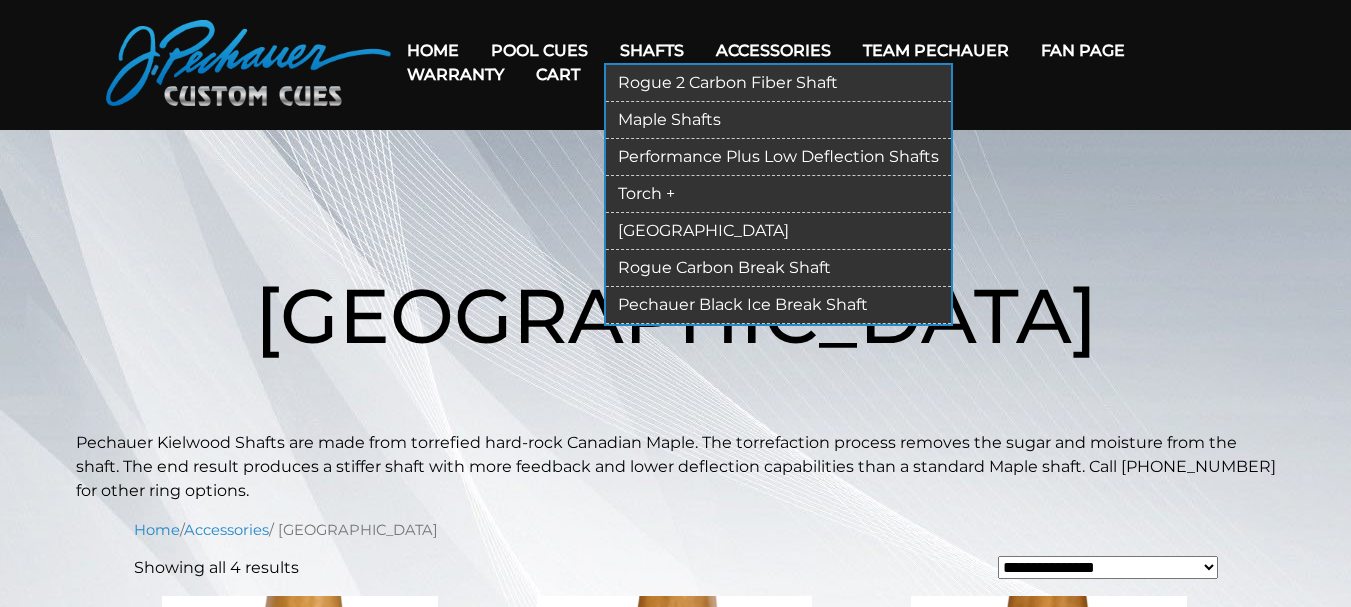 click on "Maple Shafts" at bounding box center [778, 120] 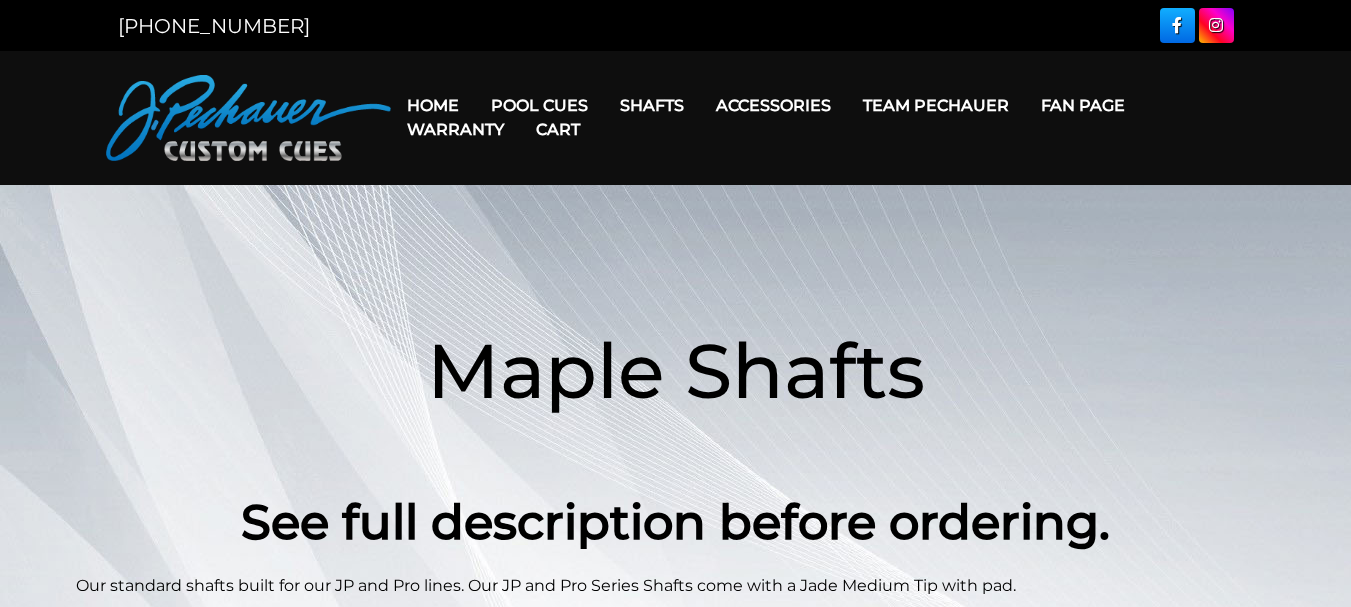 scroll, scrollTop: 0, scrollLeft: 0, axis: both 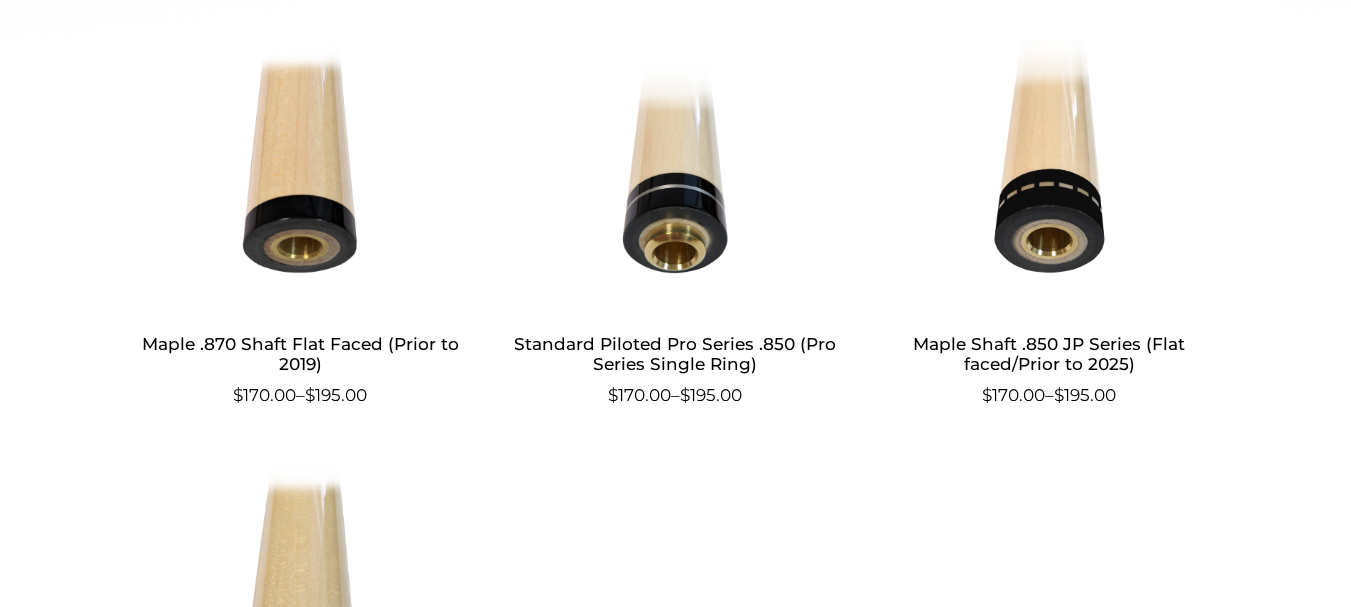 click at bounding box center (300, 174) 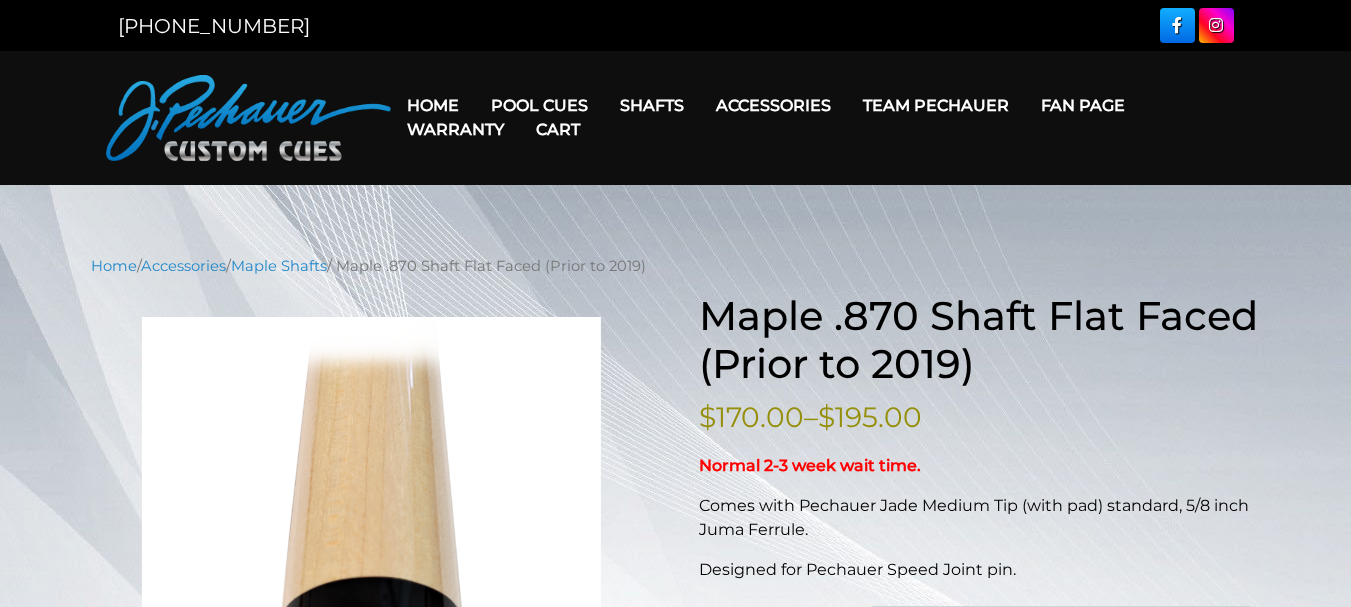 scroll, scrollTop: 0, scrollLeft: 0, axis: both 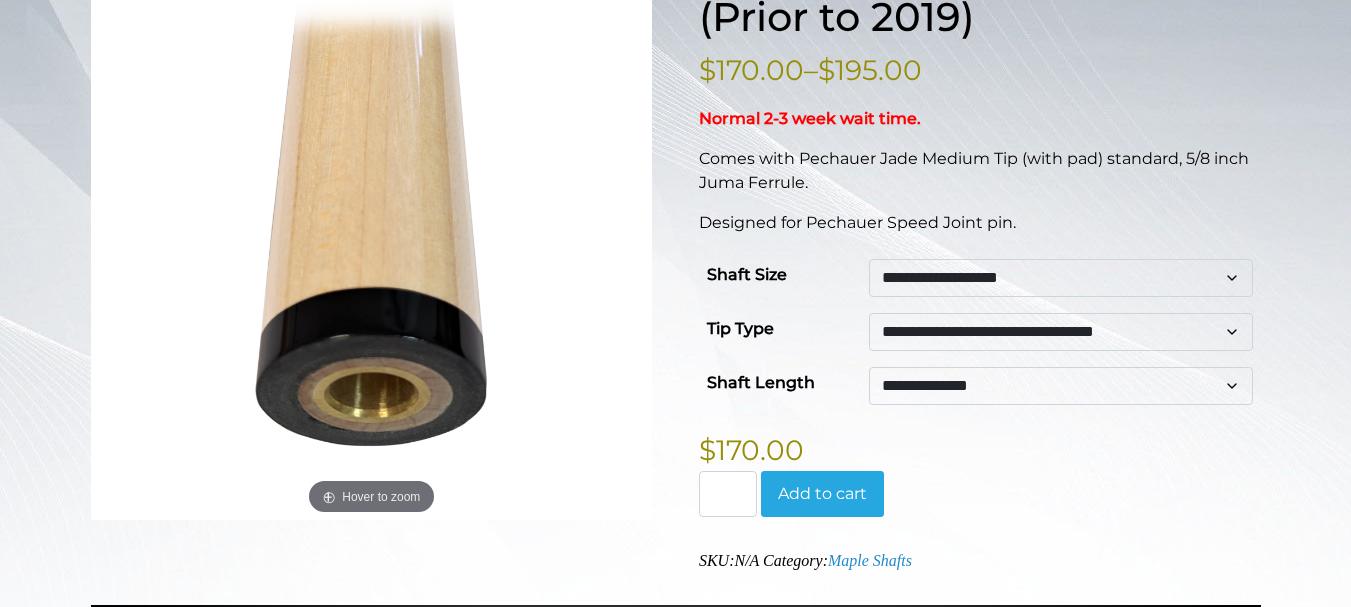 click on "**********" 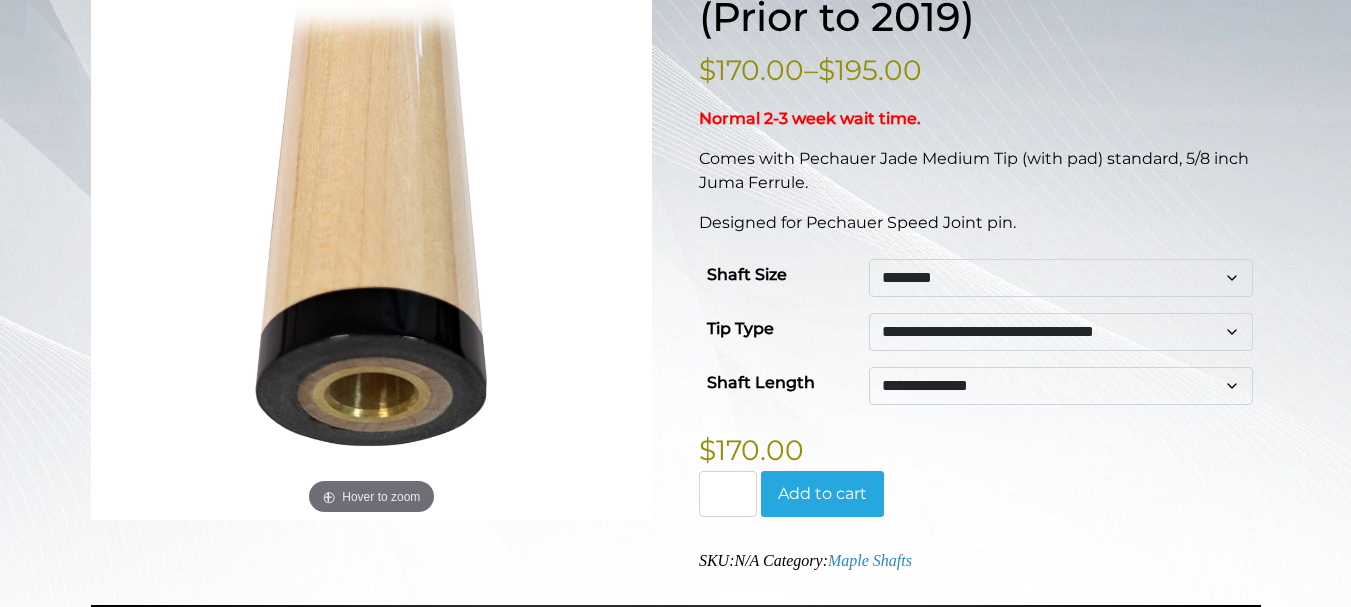 click on "**********" 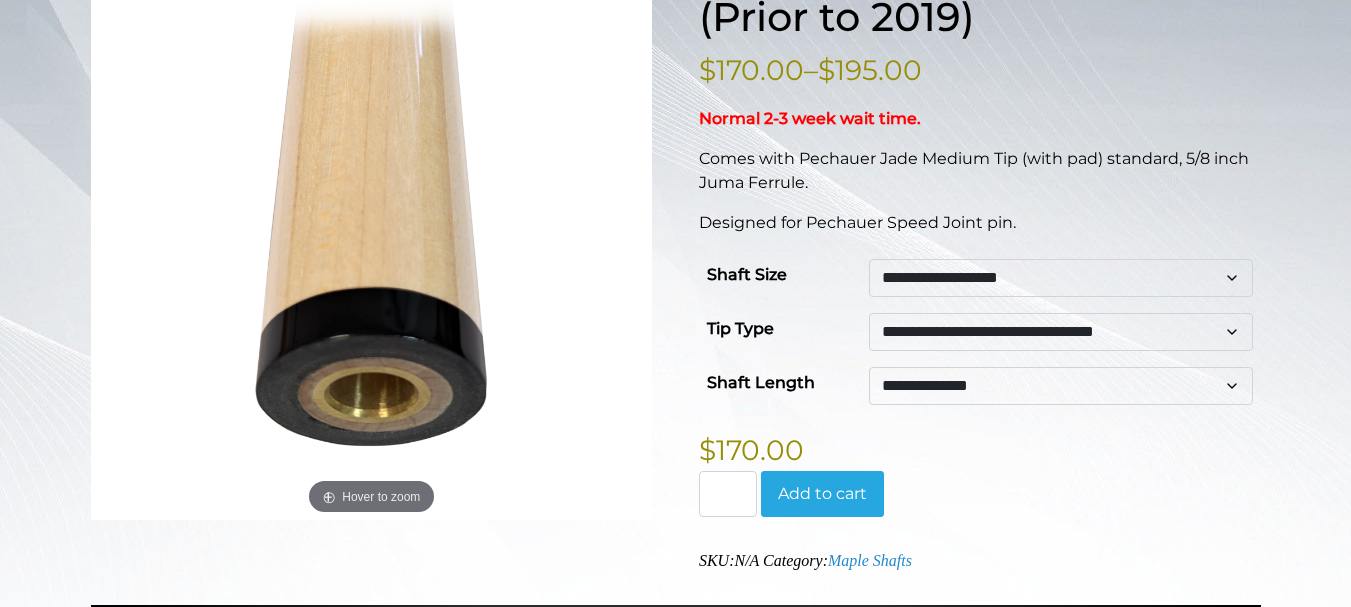 click on "**********" 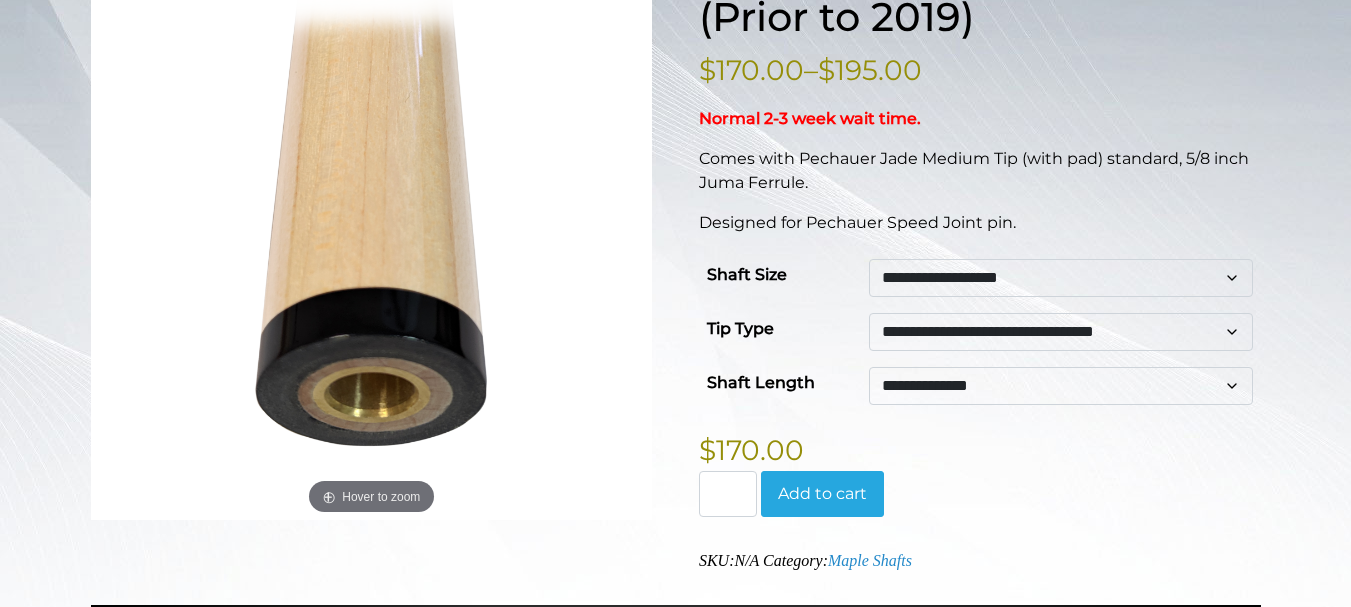 click on "**********" at bounding box center [675, 449] 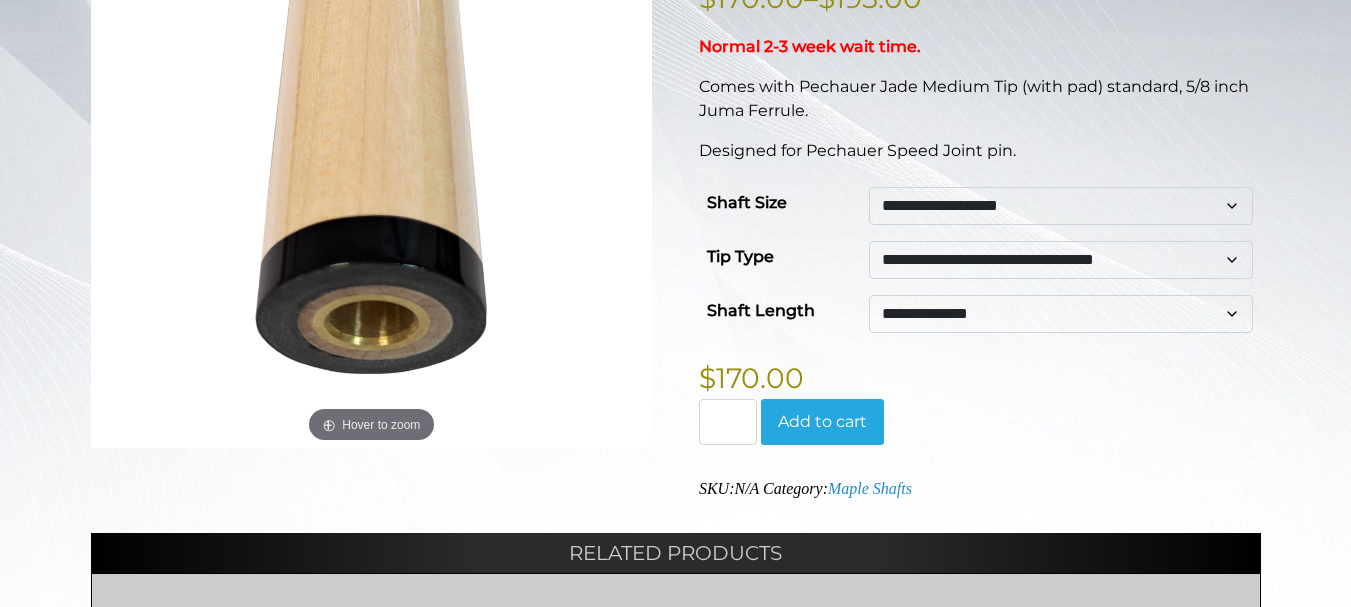 scroll, scrollTop: 422, scrollLeft: 0, axis: vertical 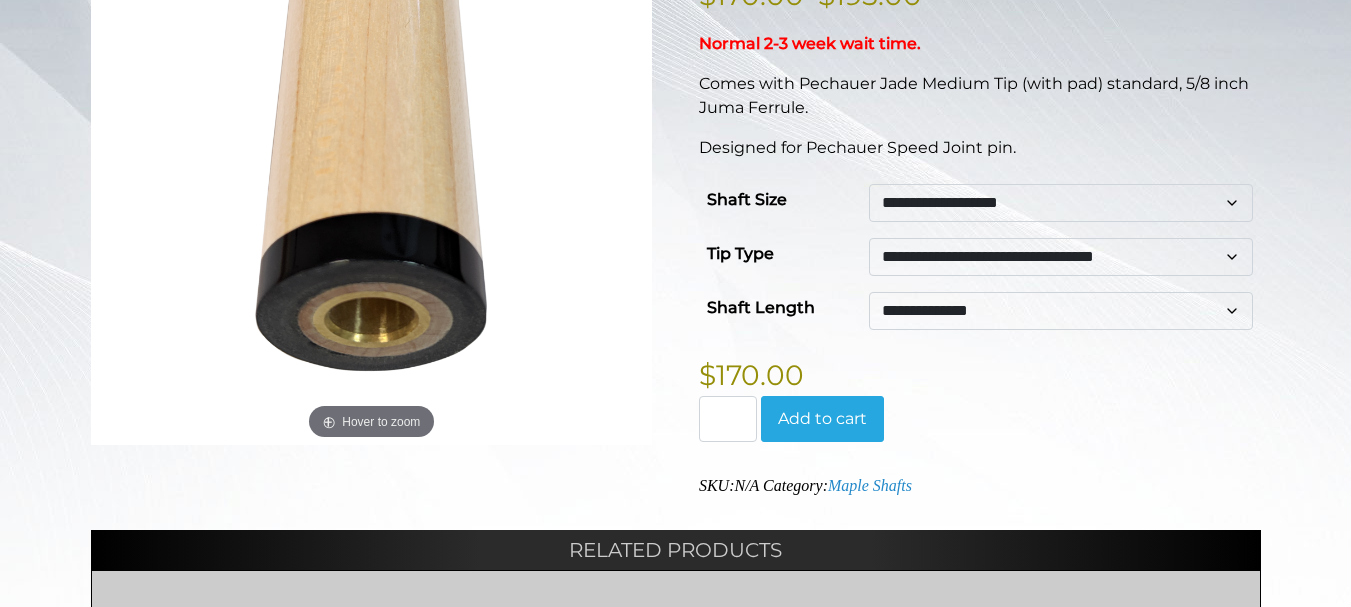 type on "*" 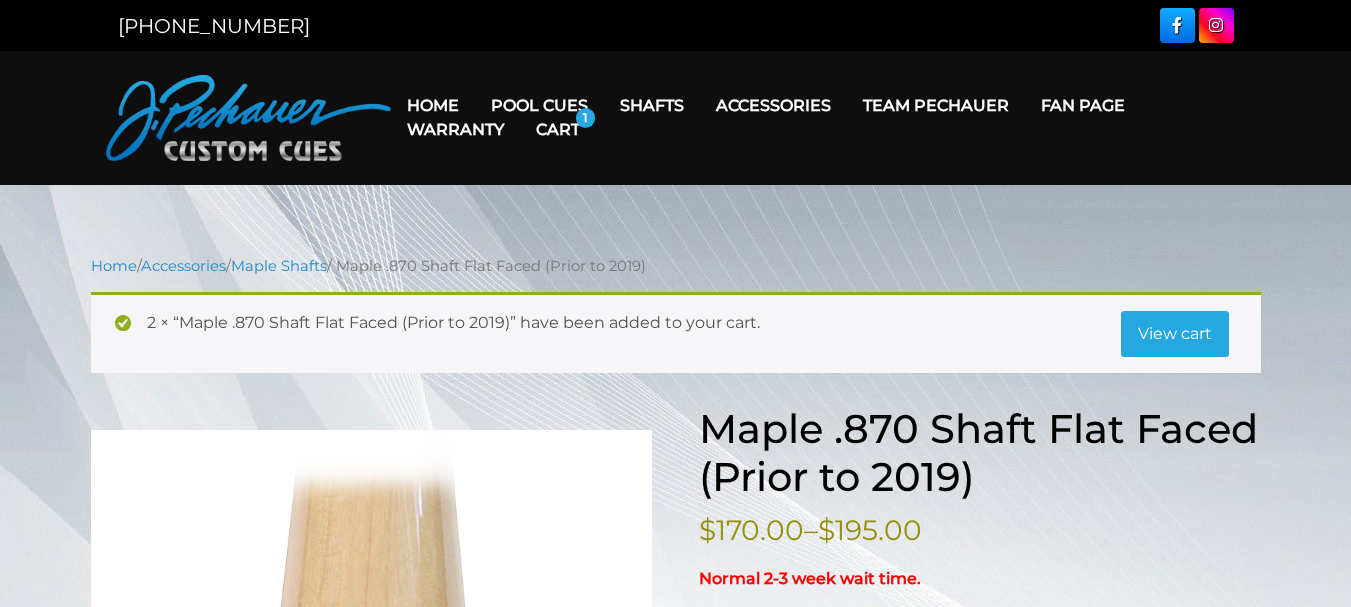 scroll, scrollTop: 0, scrollLeft: 0, axis: both 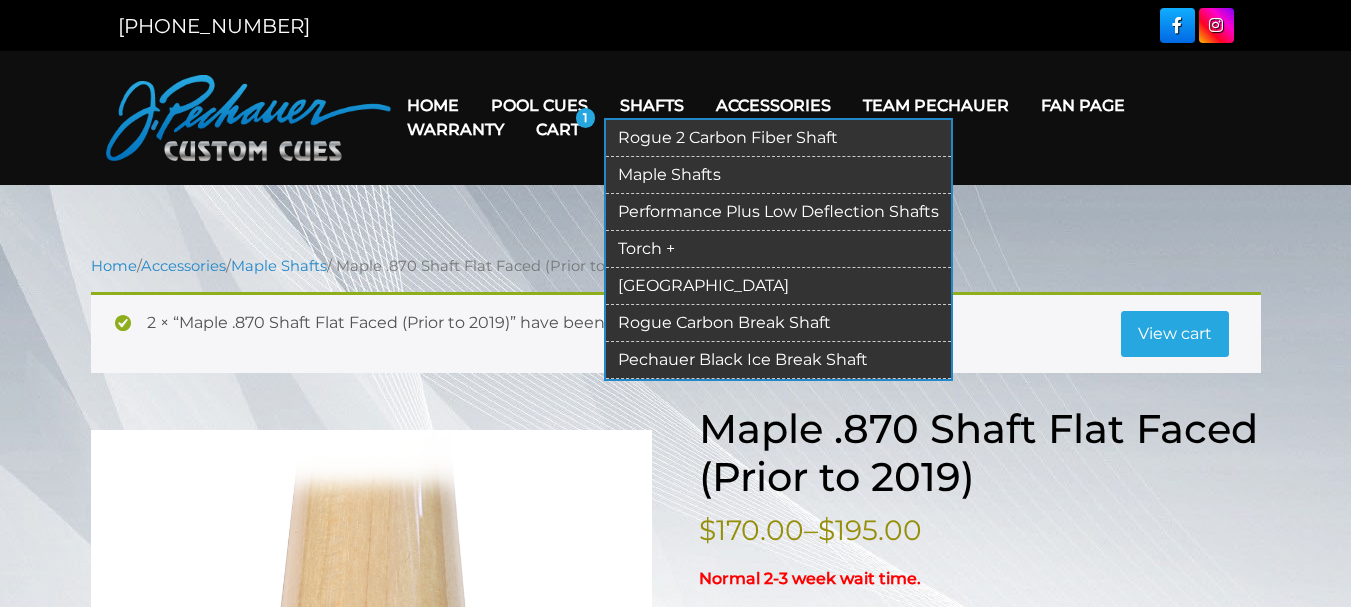 click on "Torch +" at bounding box center (778, 249) 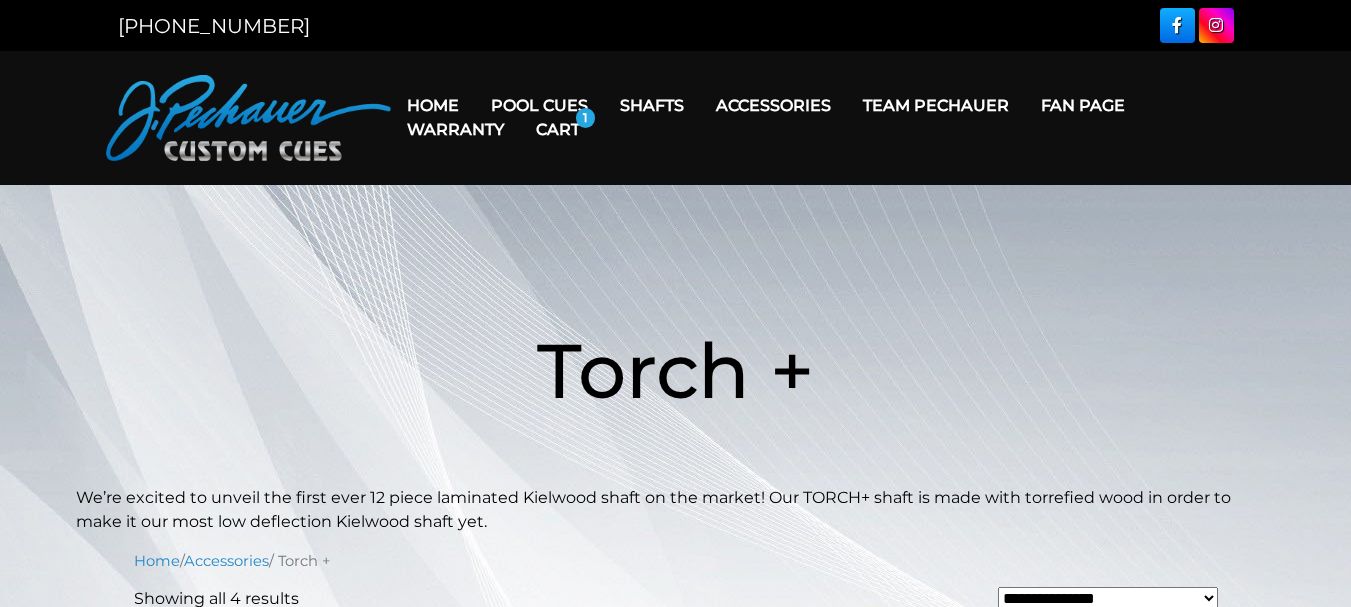 scroll, scrollTop: 0, scrollLeft: 0, axis: both 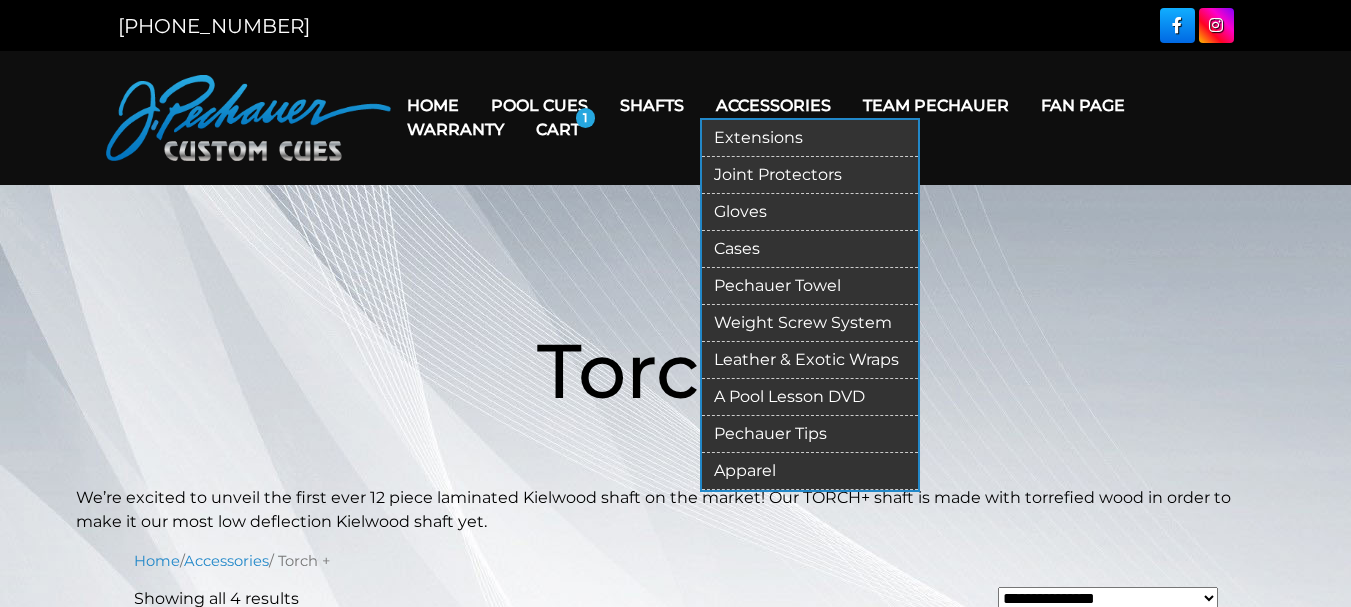 click on "Pechauer Tips" at bounding box center (810, 434) 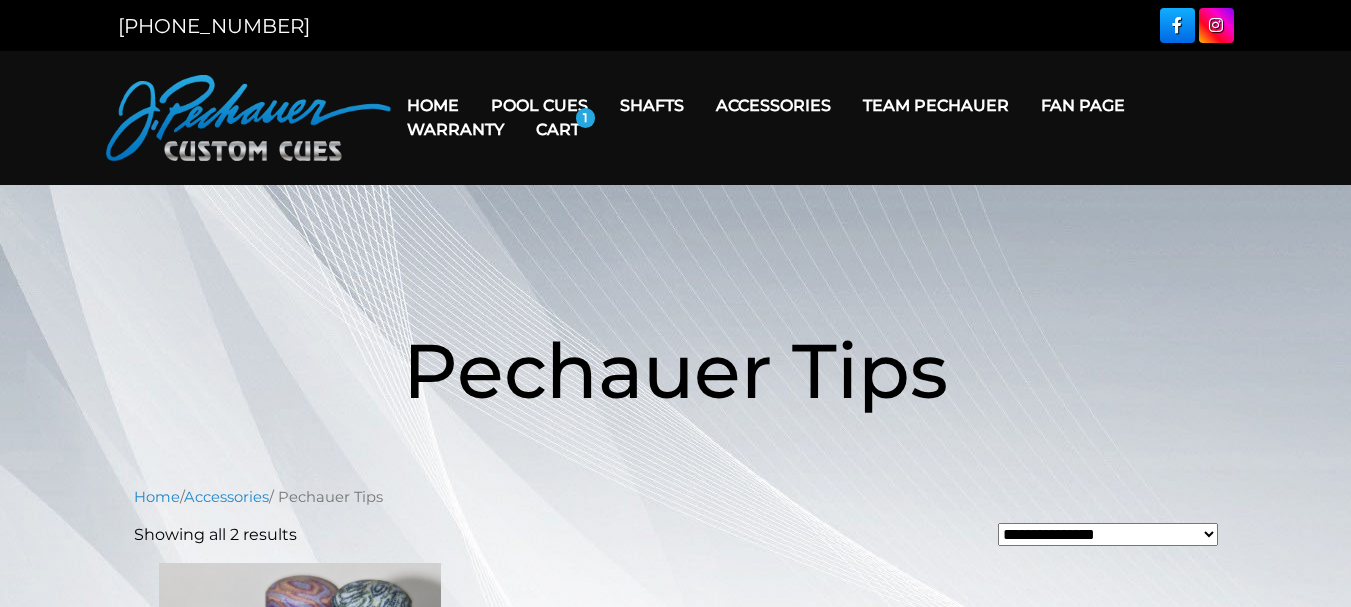 scroll, scrollTop: 0, scrollLeft: 0, axis: both 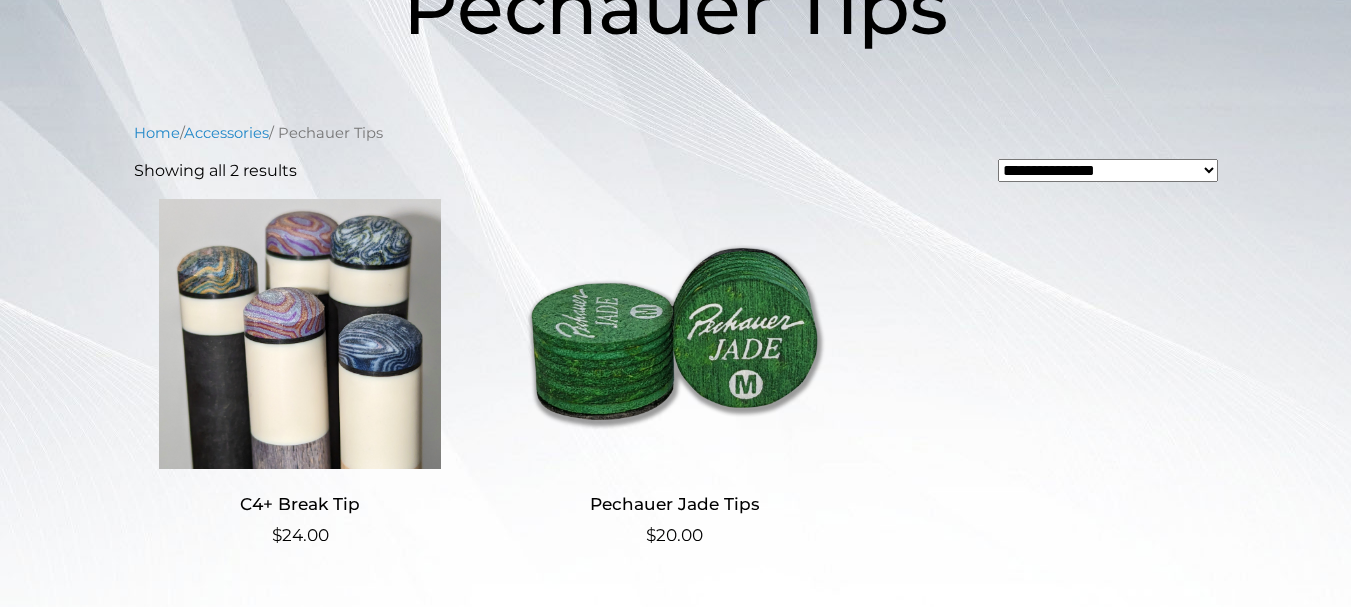 click at bounding box center (674, 334) 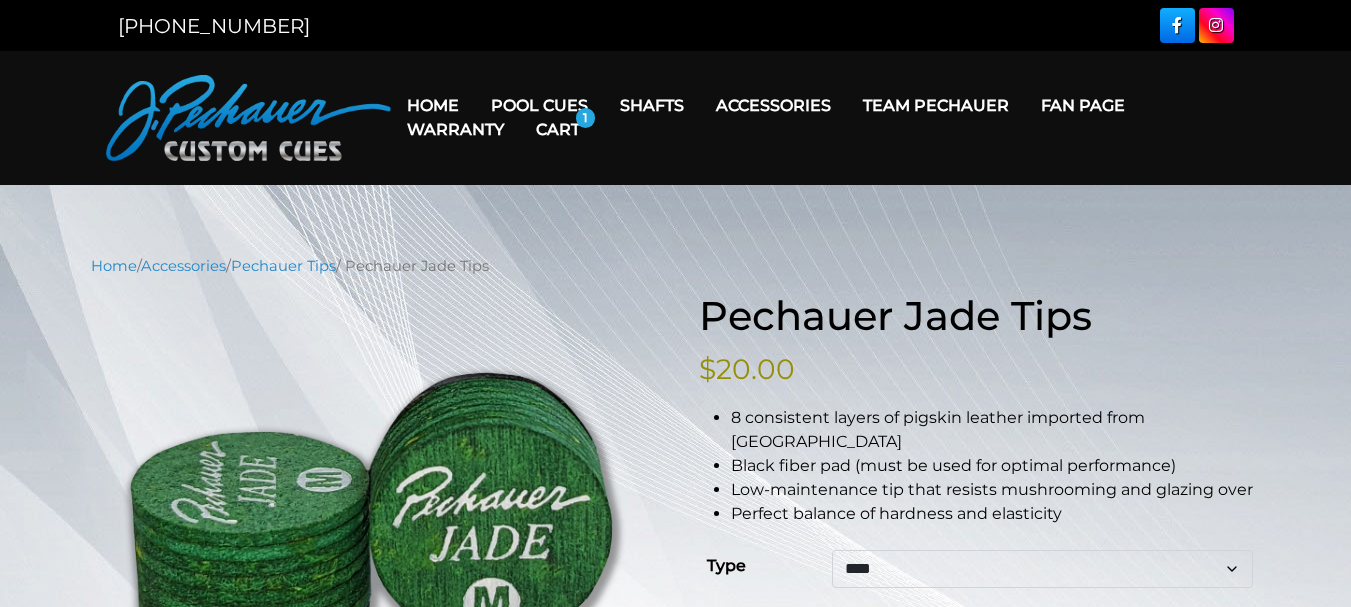 scroll, scrollTop: 0, scrollLeft: 0, axis: both 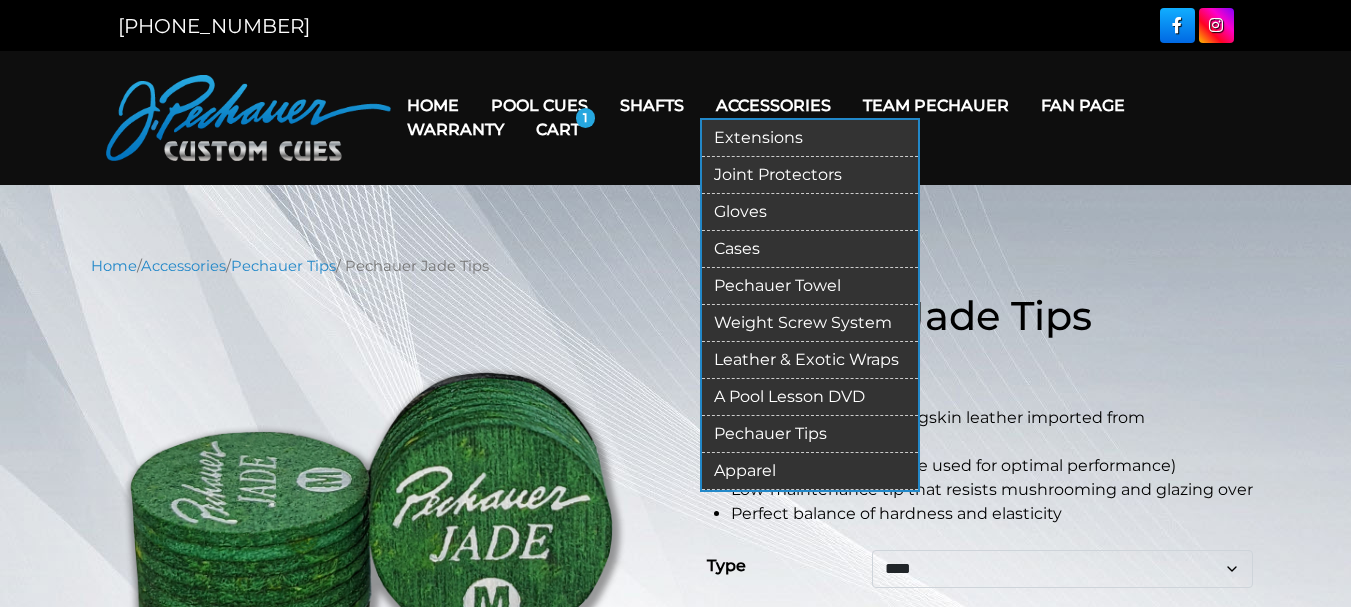 click on "Pechauer Towel" at bounding box center (810, 286) 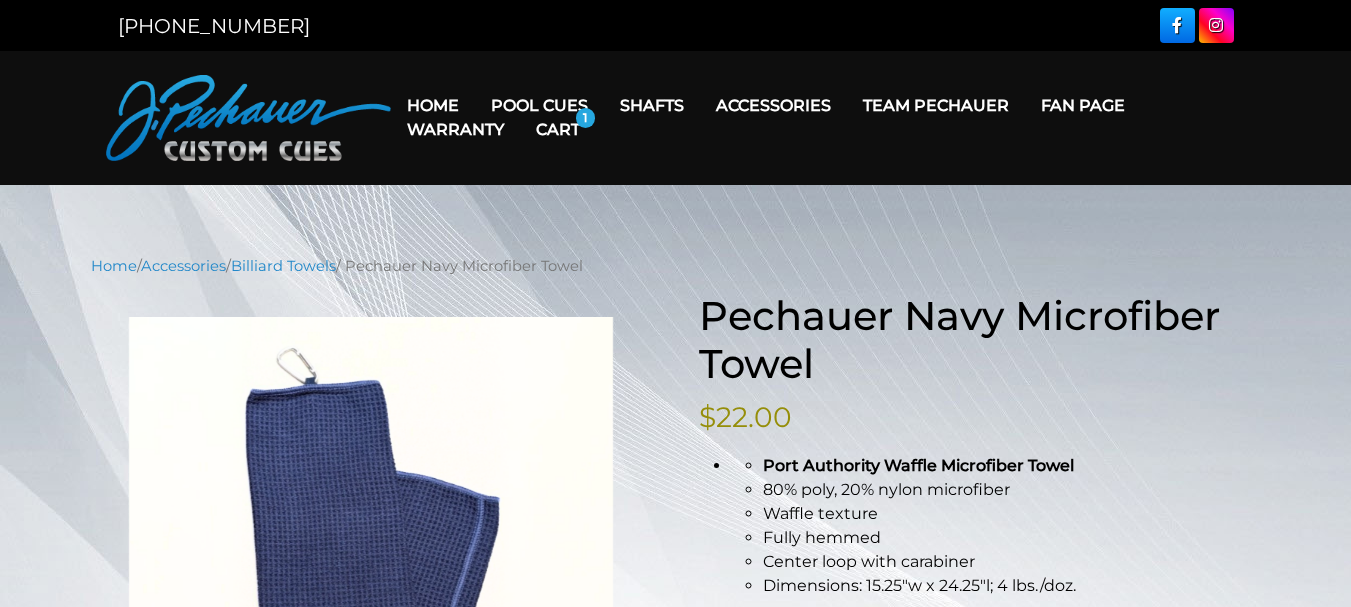 scroll, scrollTop: 0, scrollLeft: 0, axis: both 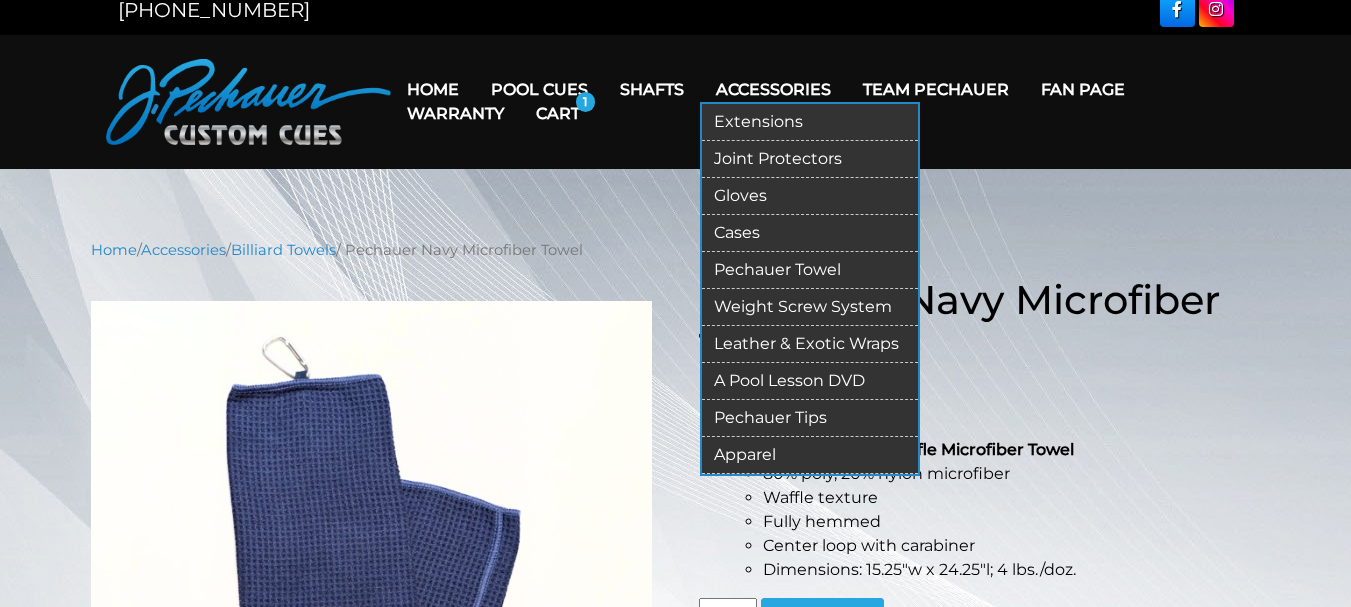 click on "Weight Screw System" at bounding box center (810, 307) 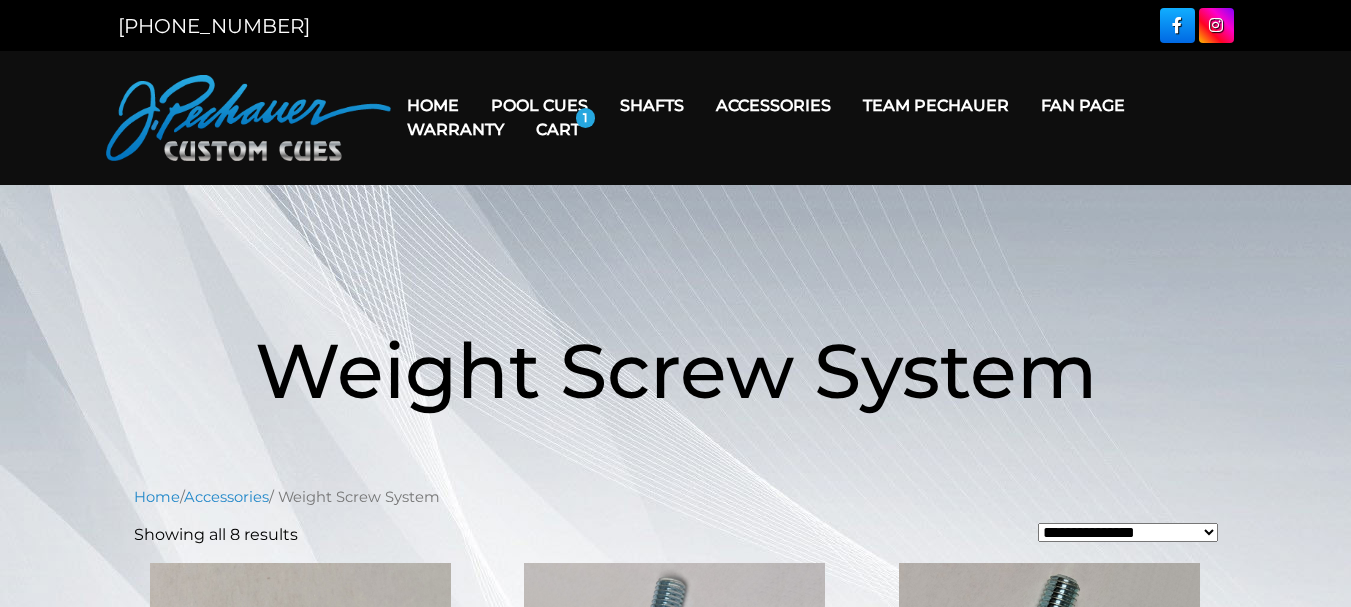 scroll, scrollTop: 0, scrollLeft: 0, axis: both 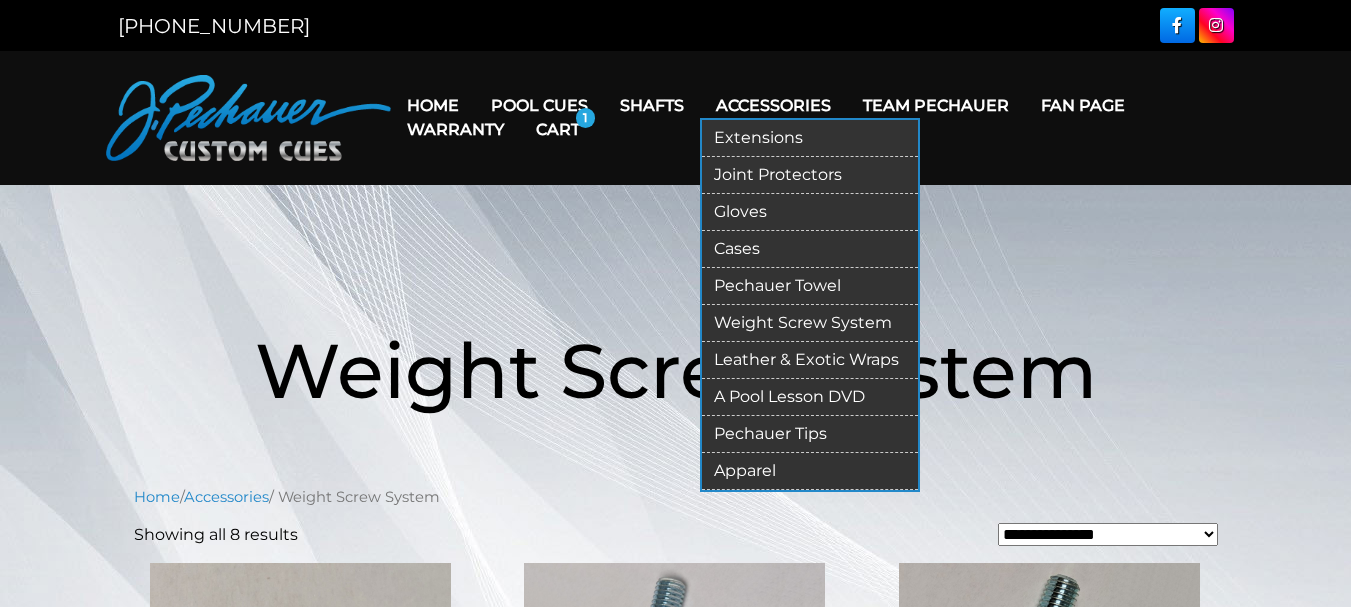 click on "Leather & Exotic Wraps" at bounding box center (810, 360) 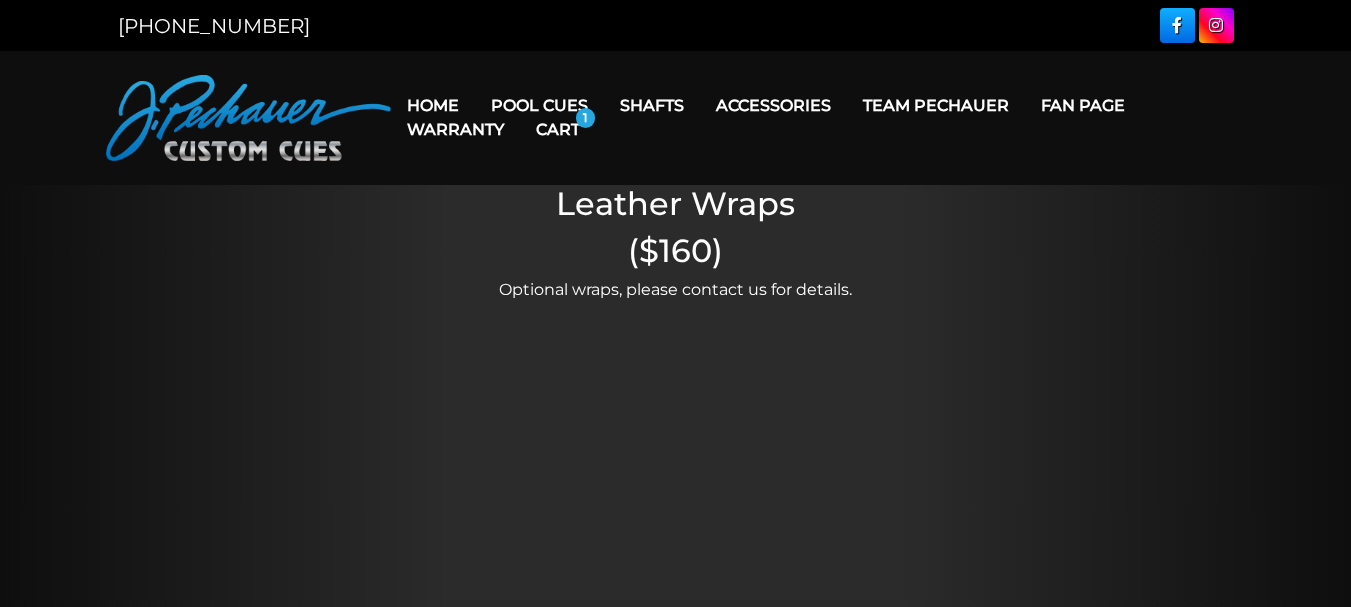 scroll, scrollTop: 0, scrollLeft: 0, axis: both 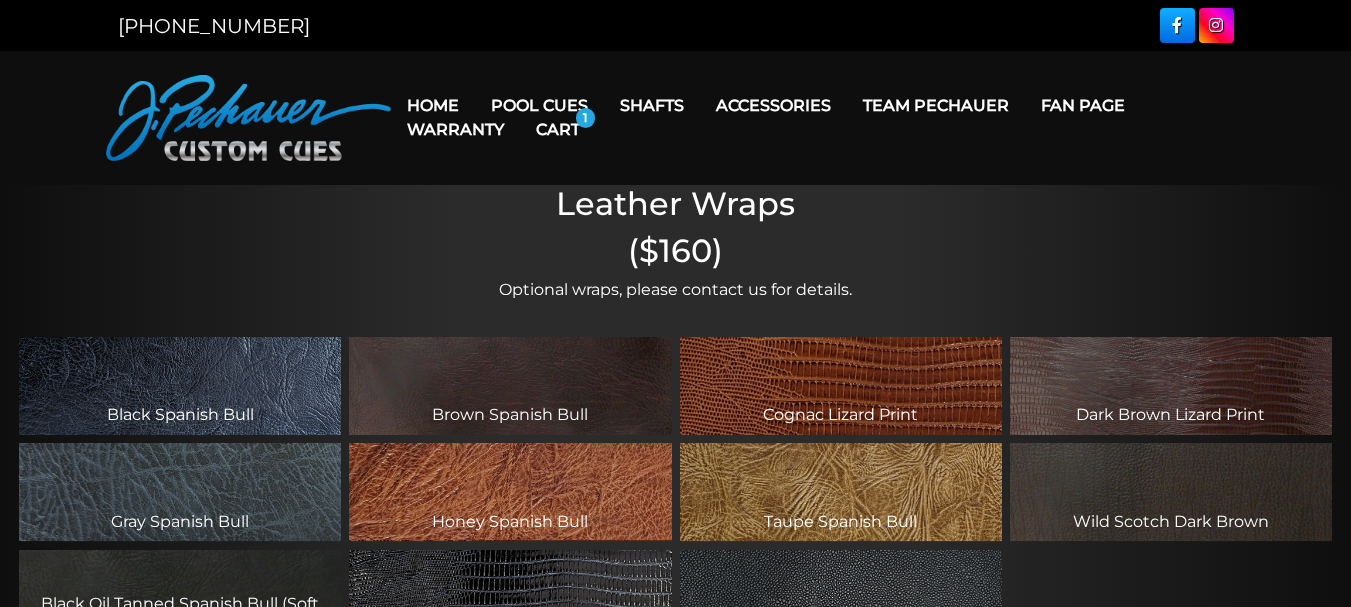 click on "Team Pechauer" at bounding box center [936, 105] 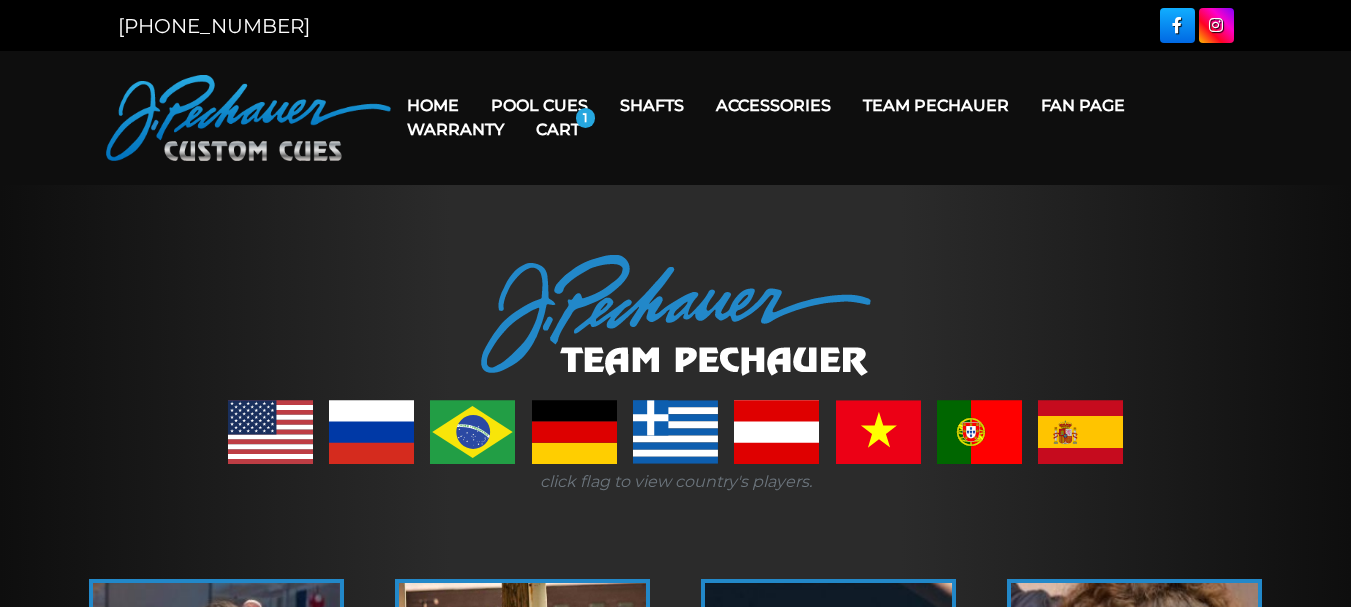 scroll, scrollTop: 0, scrollLeft: 0, axis: both 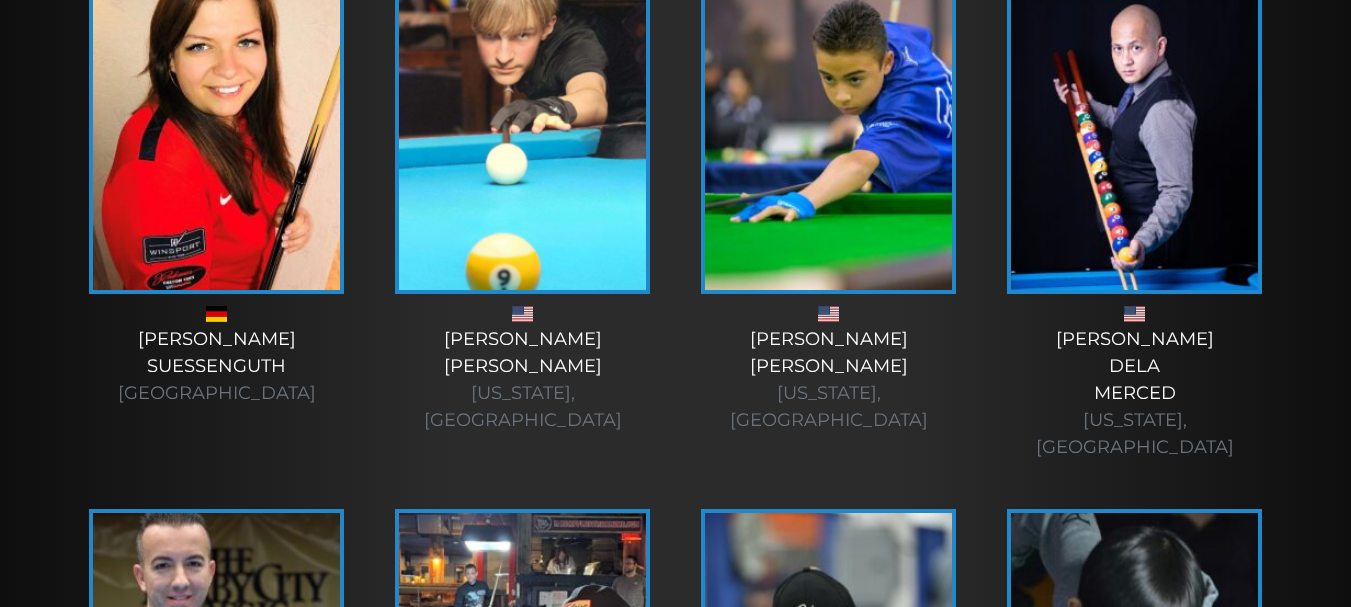 click at bounding box center [216, 659] 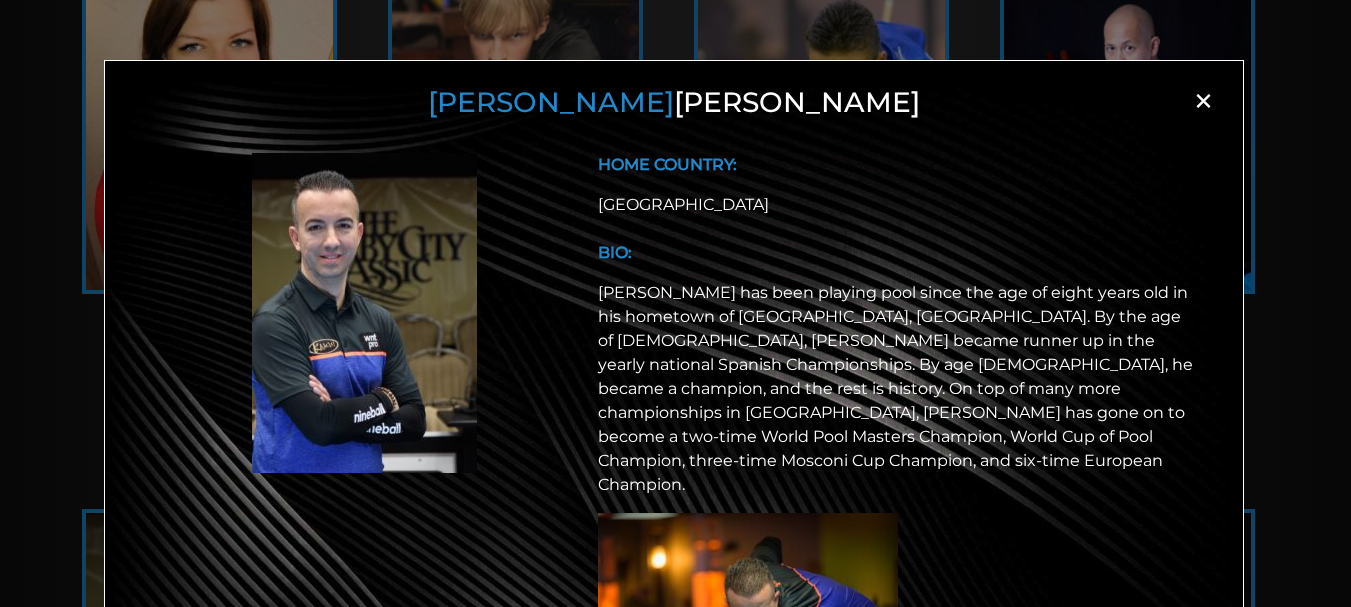 scroll, scrollTop: 5505, scrollLeft: 0, axis: vertical 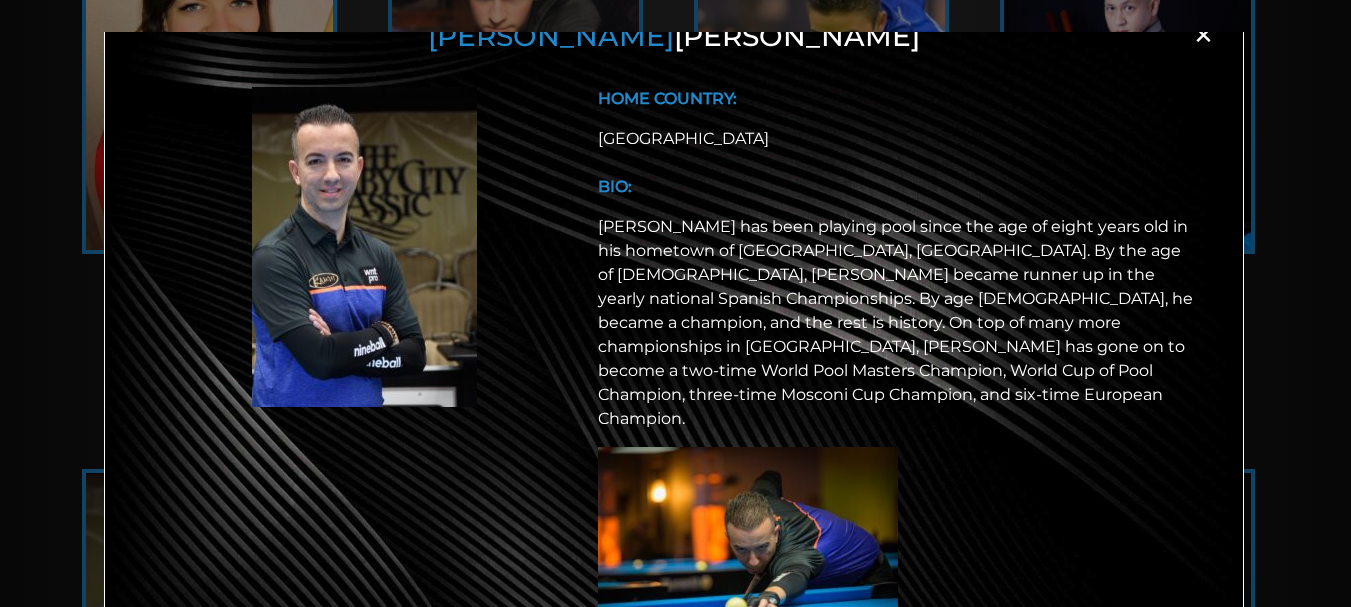 click on "×" at bounding box center (1203, 35) 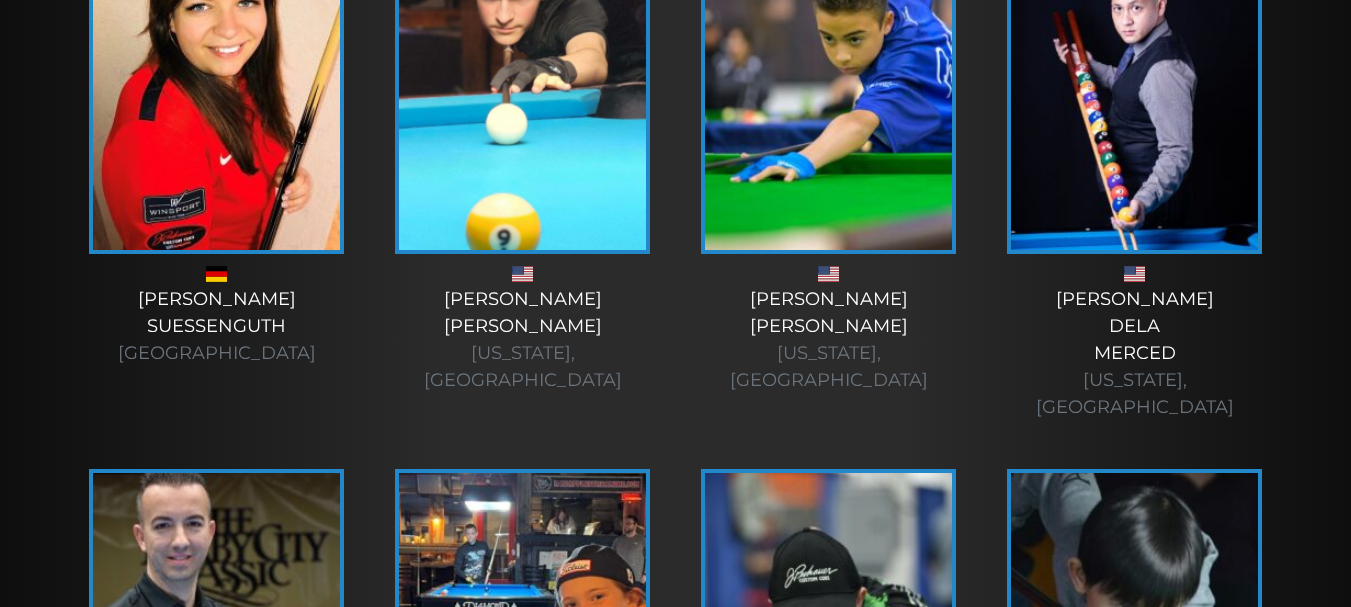 scroll, scrollTop: 5537, scrollLeft: 0, axis: vertical 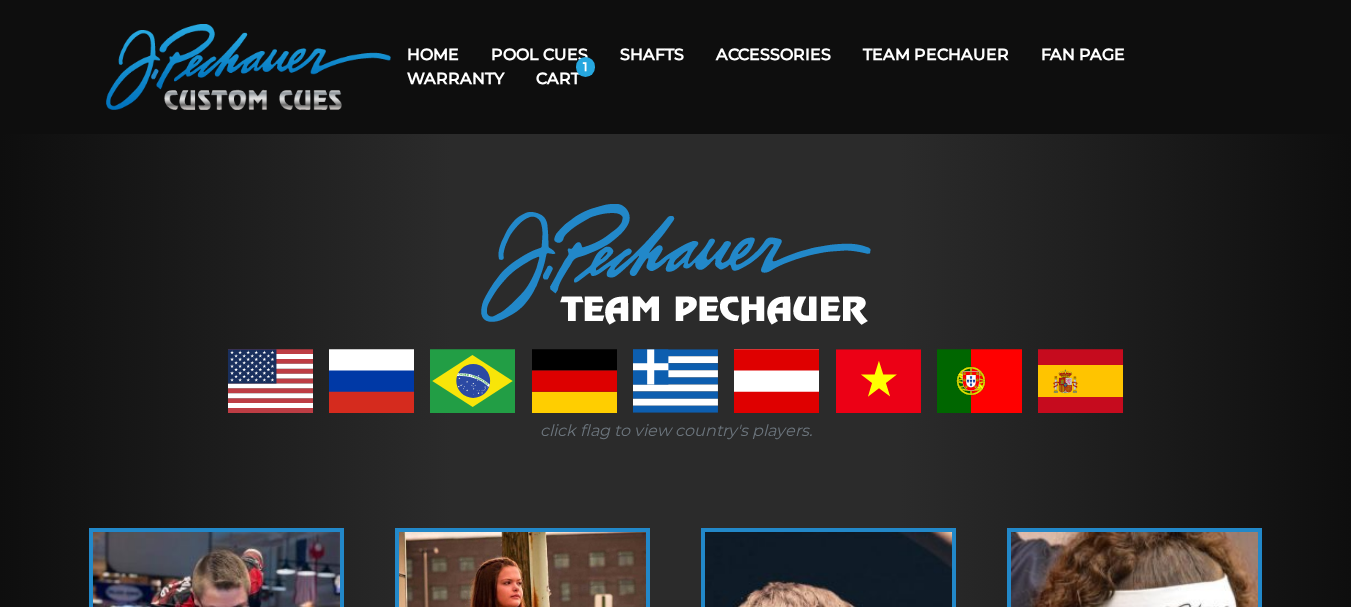 click at bounding box center (270, 381) 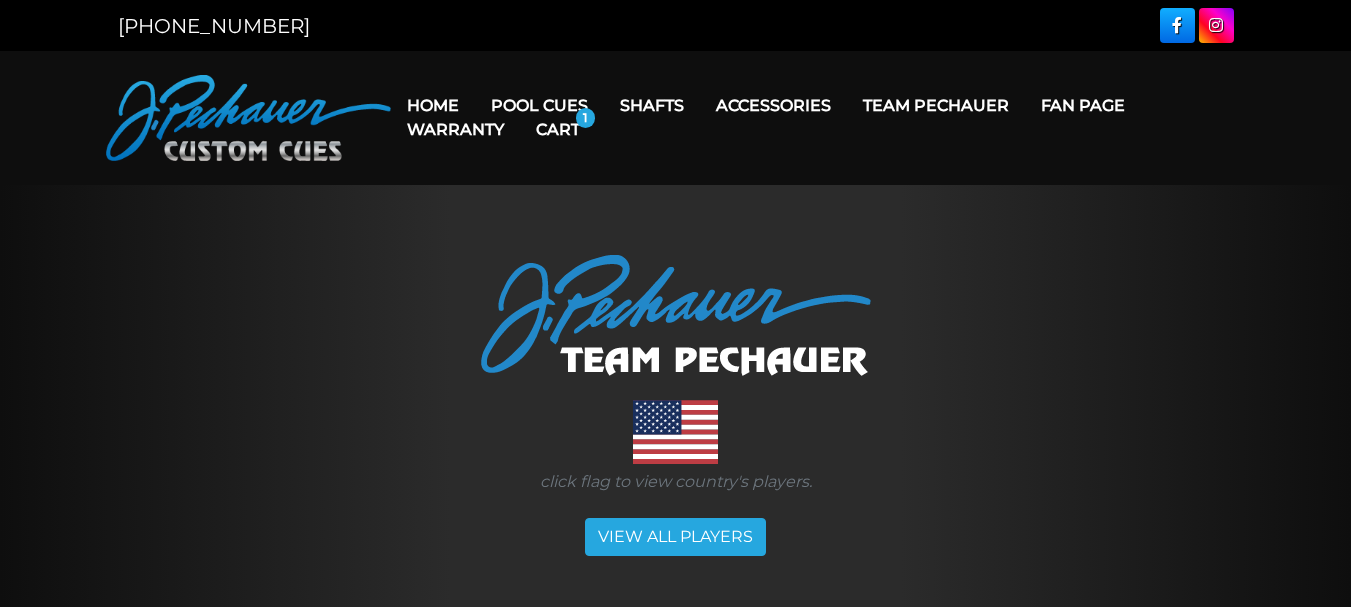 scroll, scrollTop: 0, scrollLeft: 0, axis: both 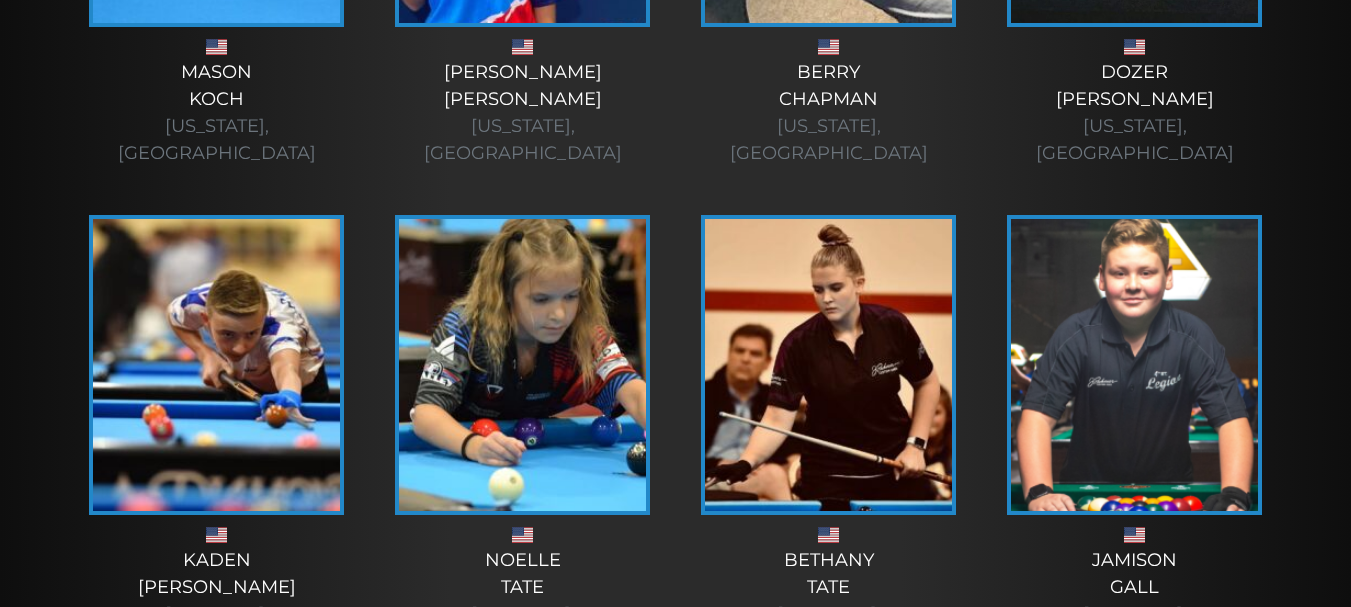 click at bounding box center [828, 365] 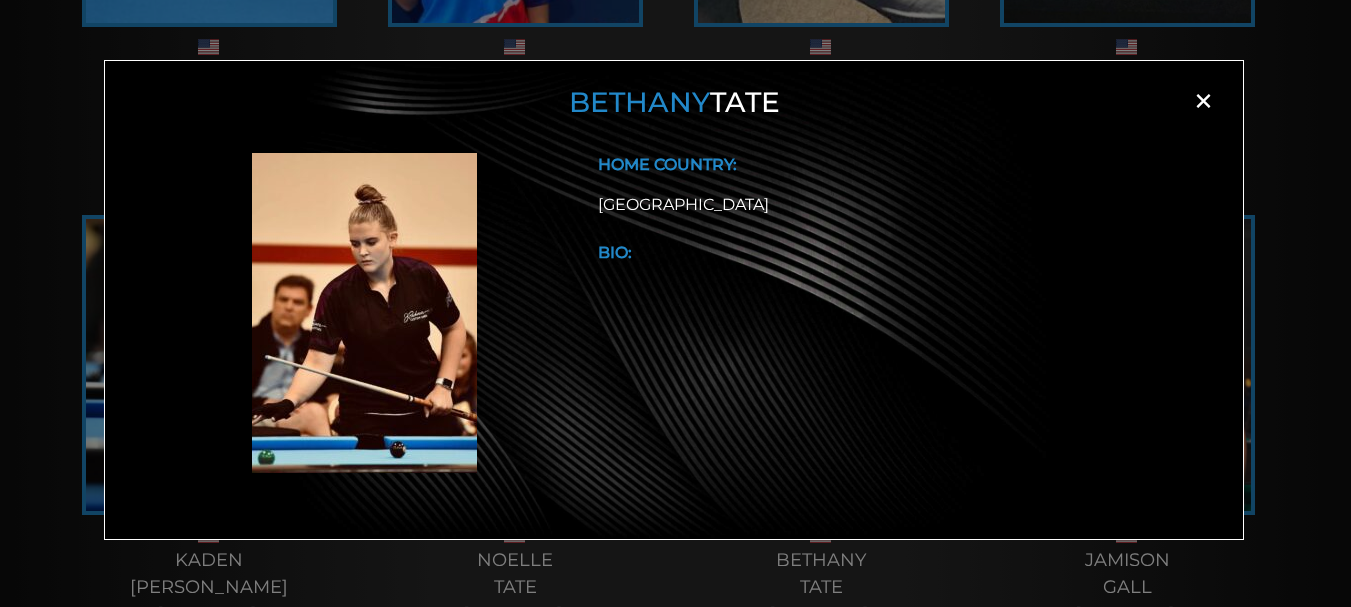 click on "×" at bounding box center (1203, 101) 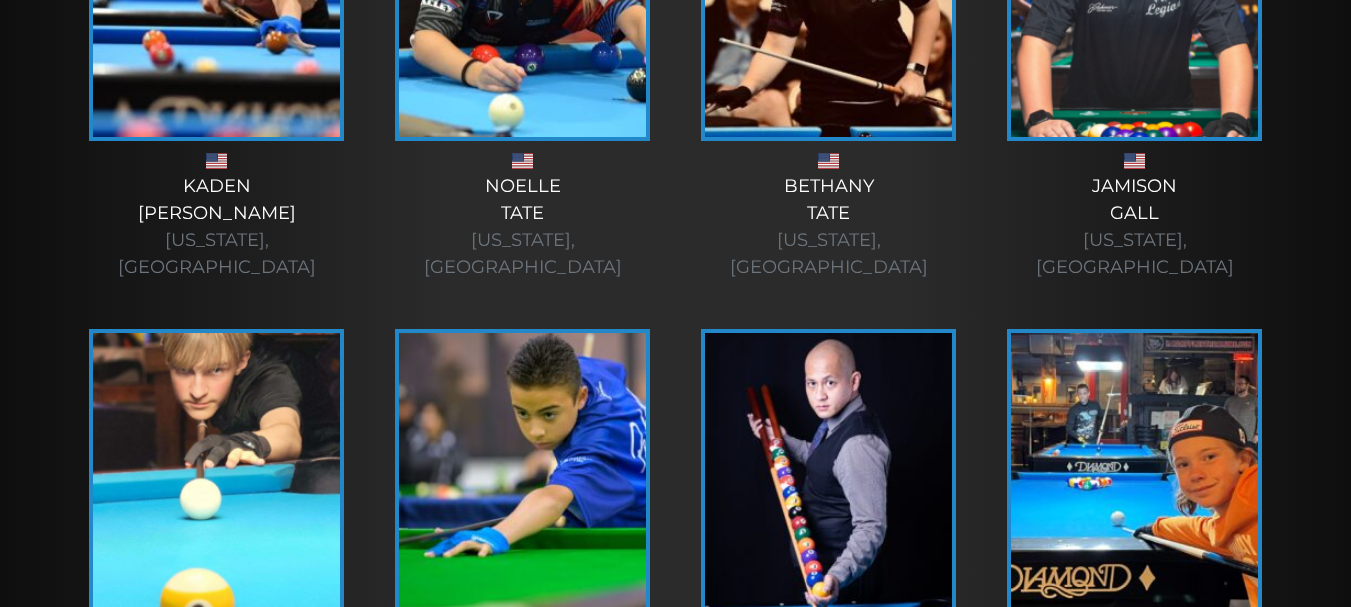 scroll, scrollTop: 3253, scrollLeft: 0, axis: vertical 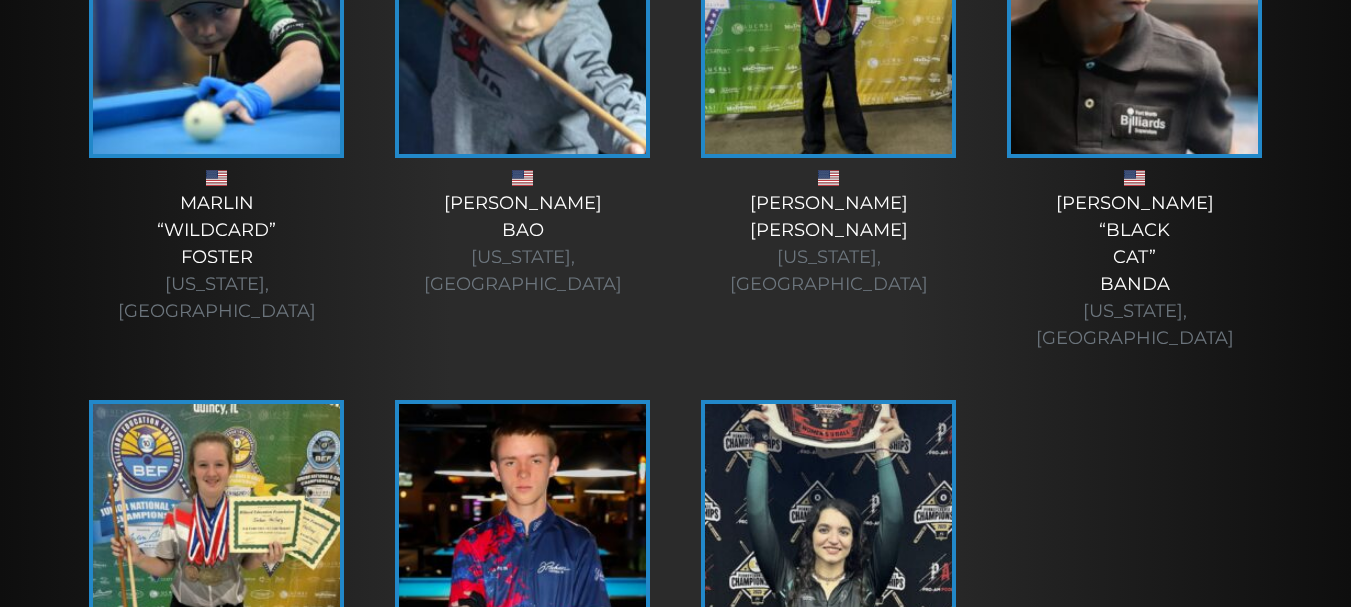 click at bounding box center (828, 550) 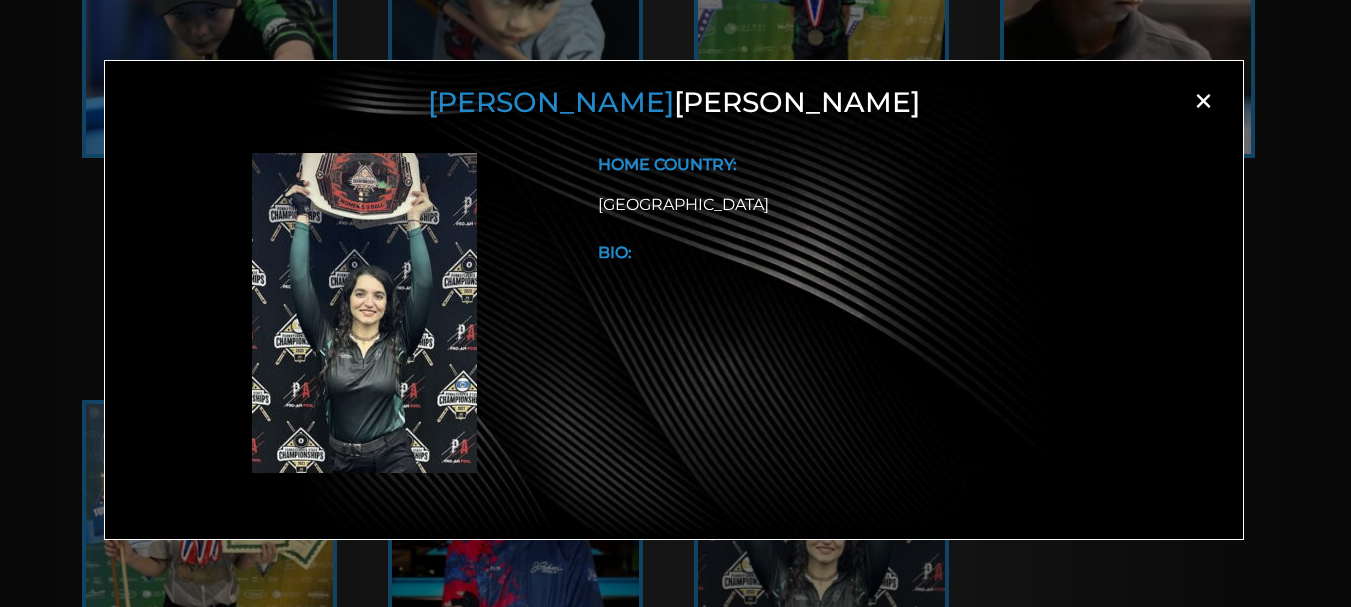 click on "×" at bounding box center (1203, 101) 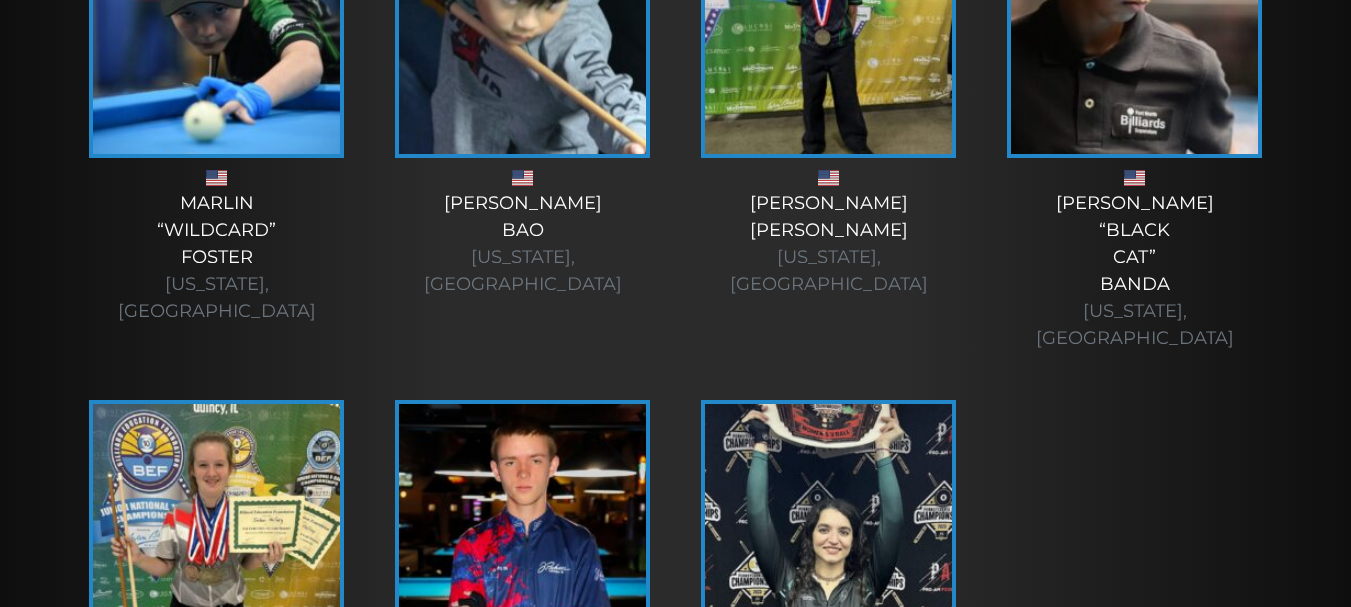 click on "William “Black Cat” Banda
Texas, USA" at bounding box center [1135, 271] 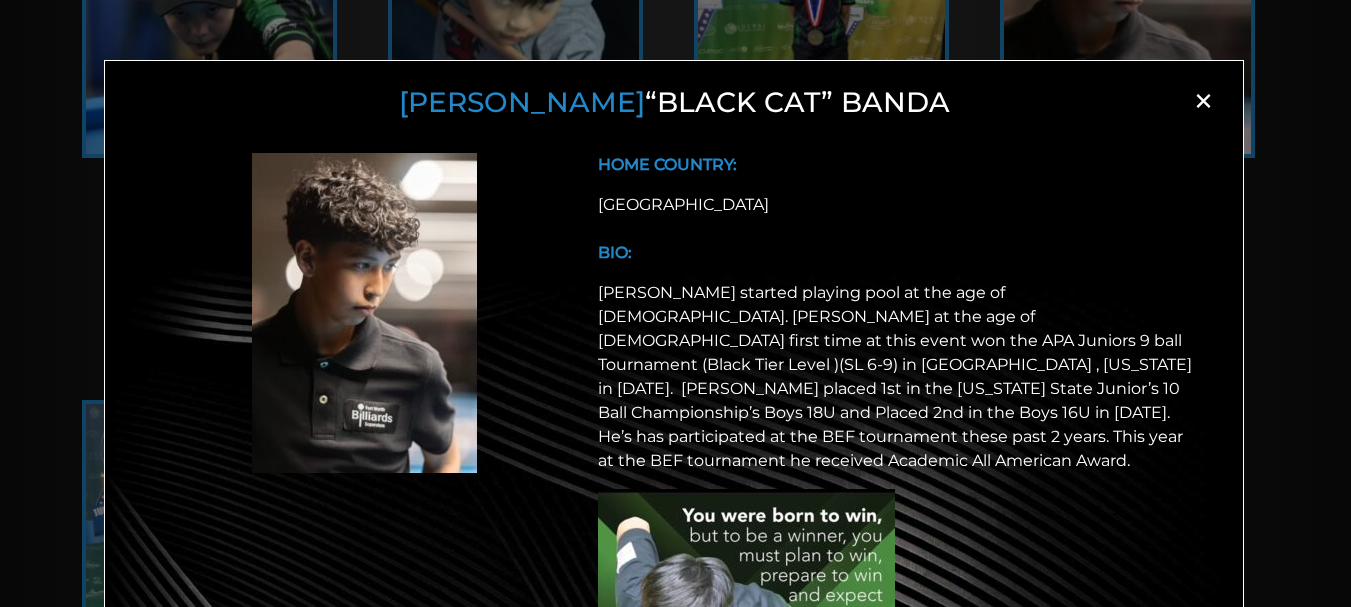 click on "×" at bounding box center [1203, 101] 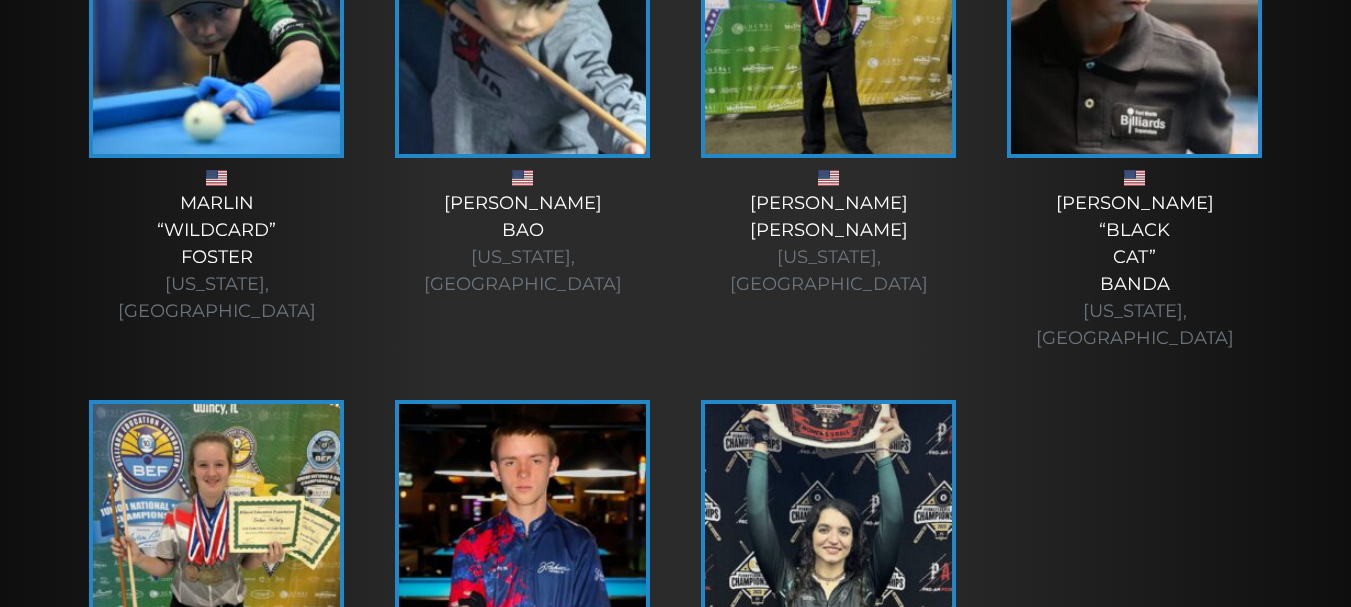 scroll, scrollTop: 3895, scrollLeft: 0, axis: vertical 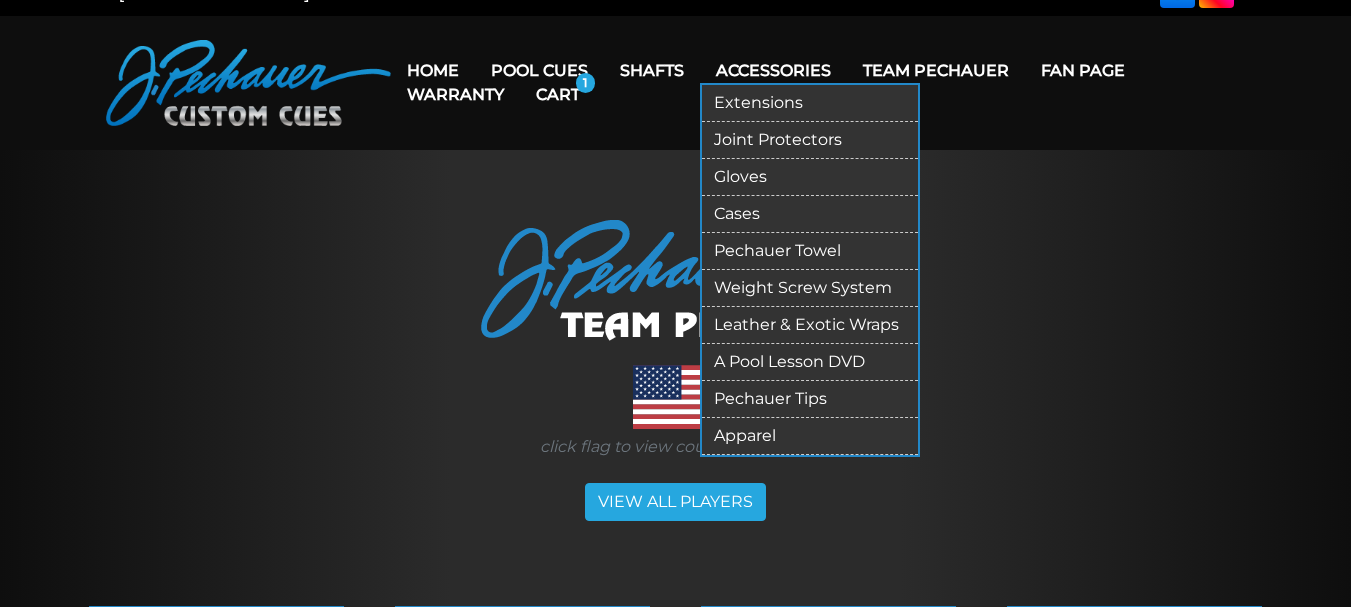 click on "Apparel" at bounding box center [810, 436] 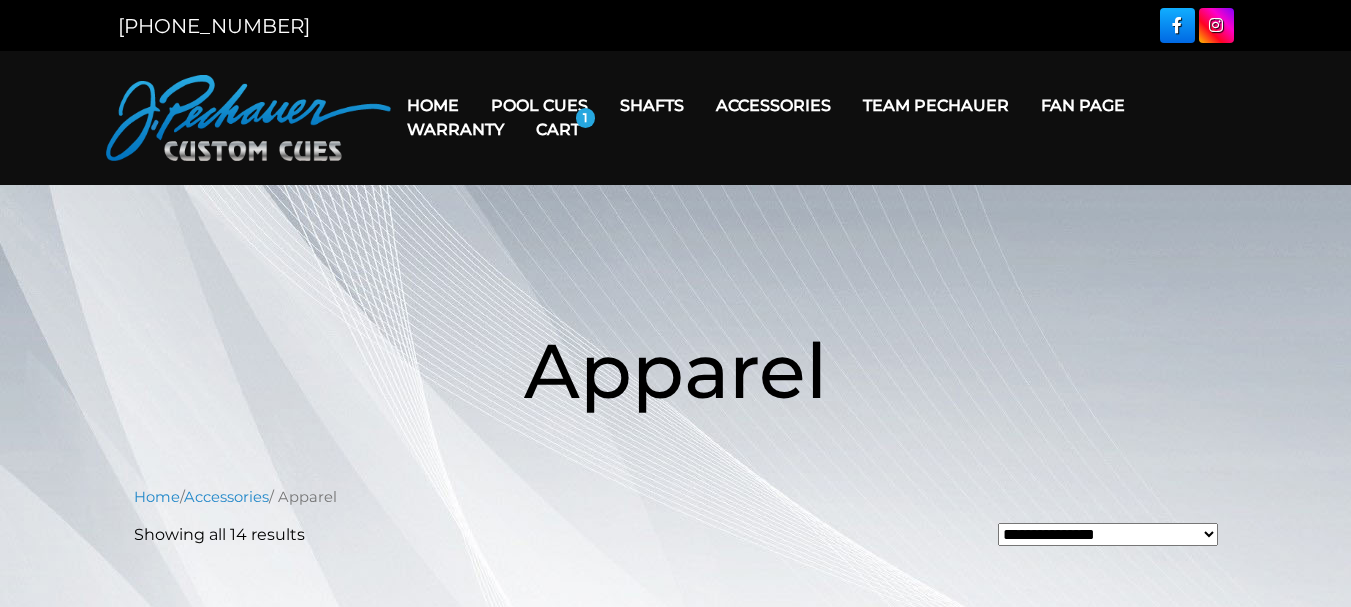 scroll, scrollTop: 0, scrollLeft: 0, axis: both 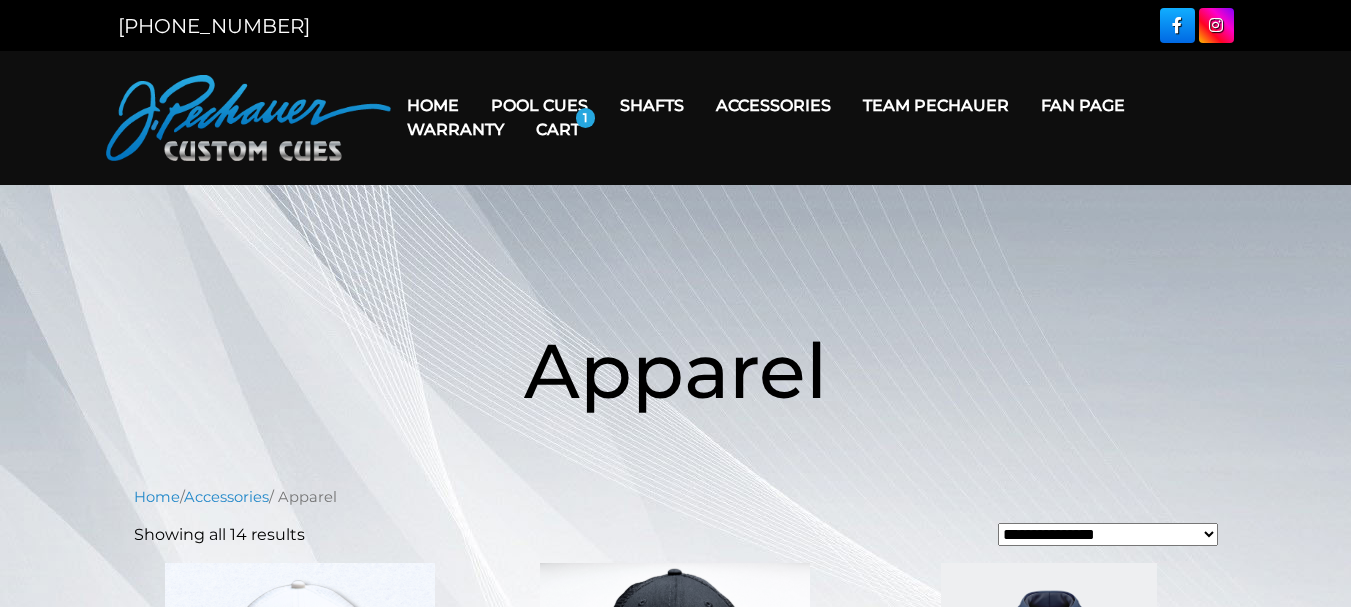 drag, startPoint x: 1359, startPoint y: 109, endPoint x: 1287, endPoint y: -65, distance: 188.30826 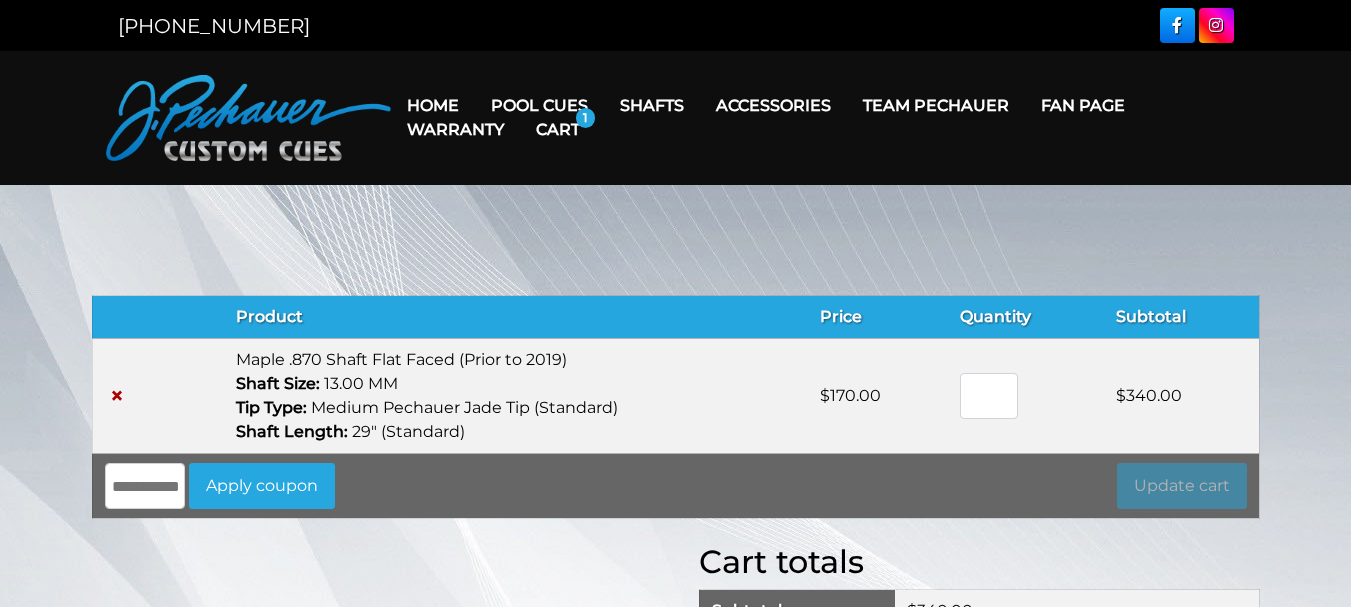 scroll, scrollTop: 0, scrollLeft: 0, axis: both 